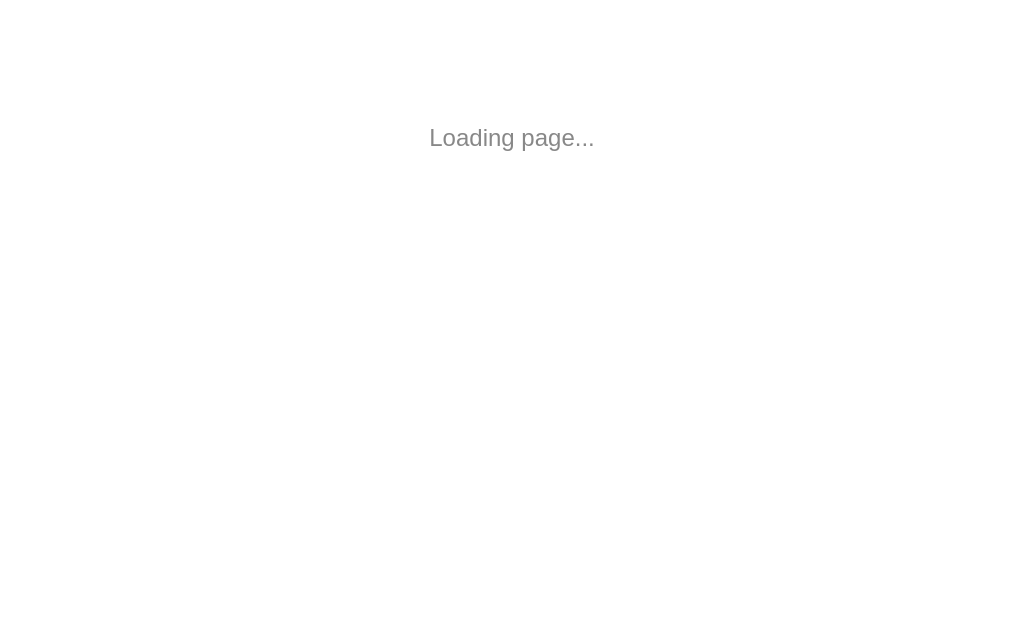 scroll, scrollTop: 0, scrollLeft: 0, axis: both 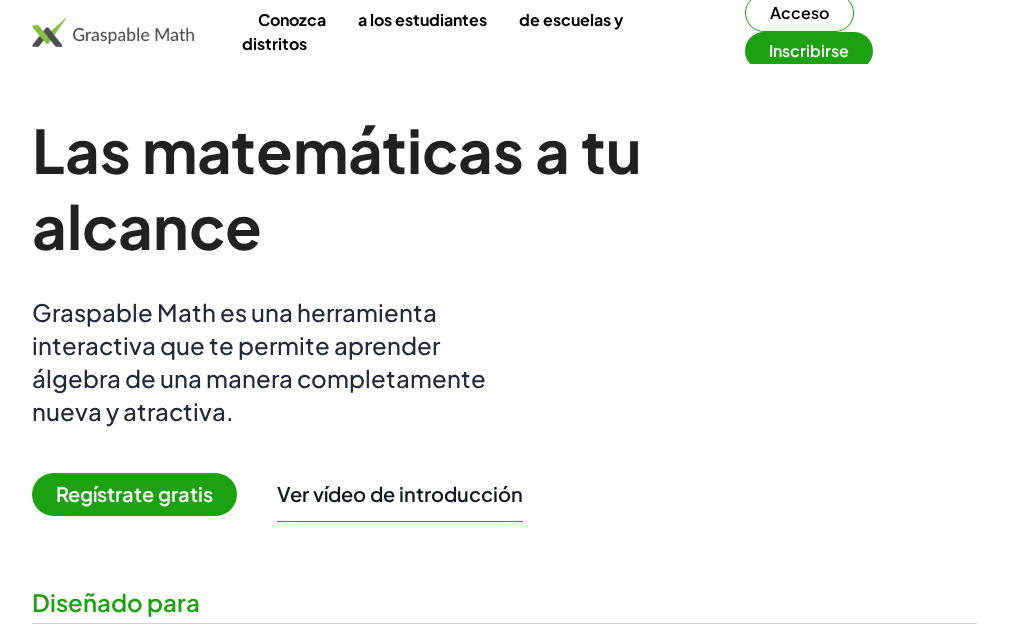 click on "Acceso" at bounding box center (799, 12) 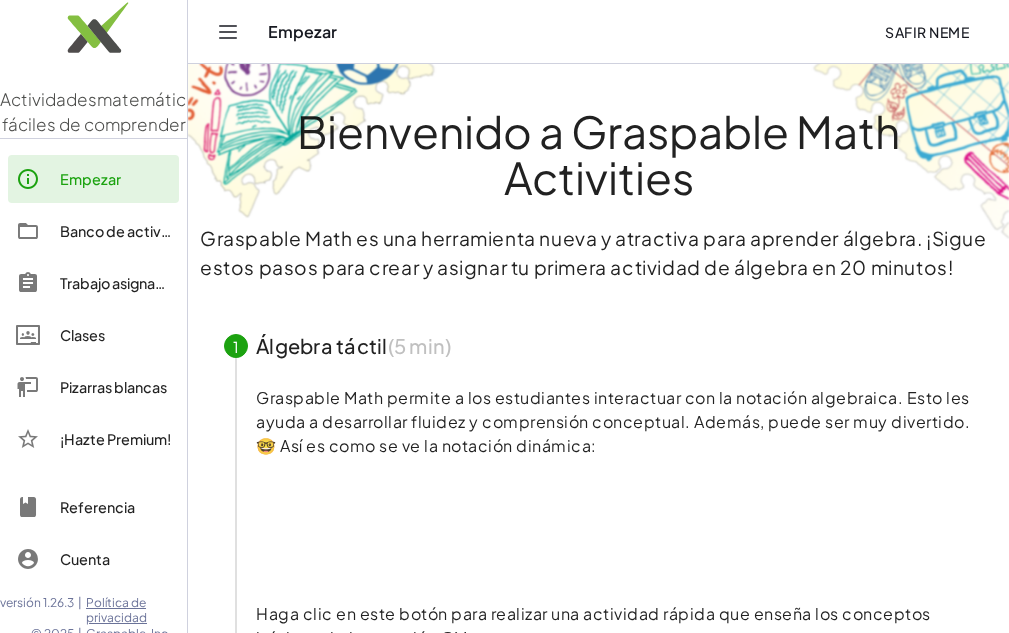 click on "Pizarras blancas" at bounding box center [113, 387] 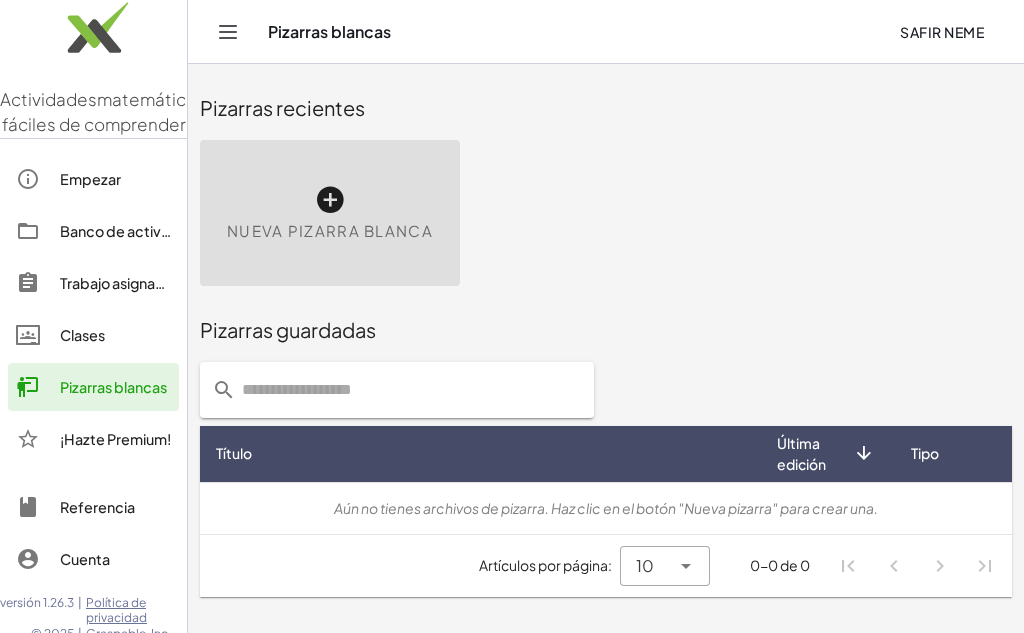 click on "Nueva pizarra blanca" at bounding box center (606, 213) 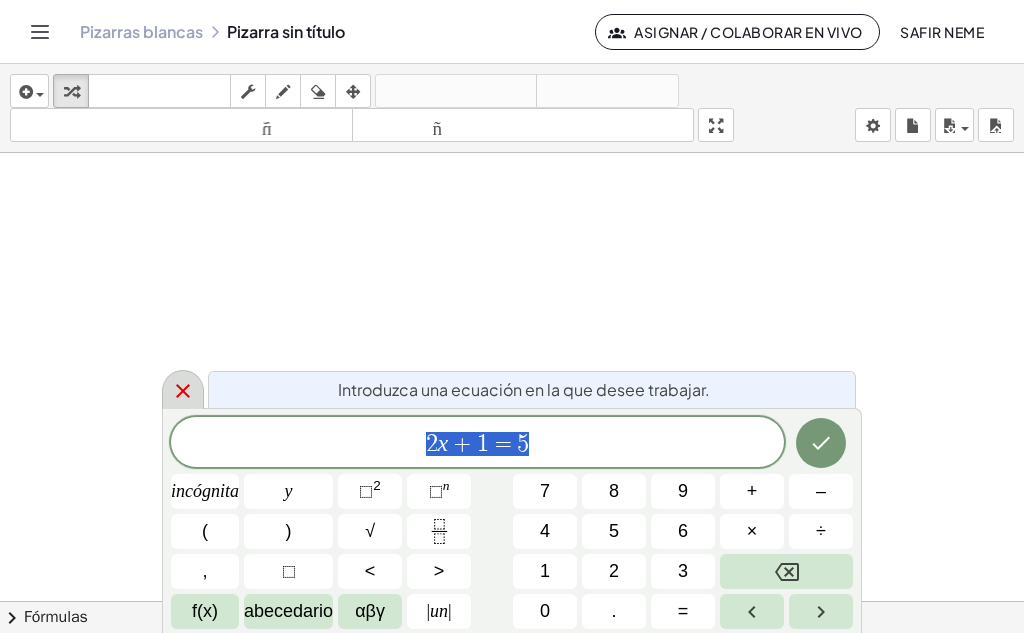 click 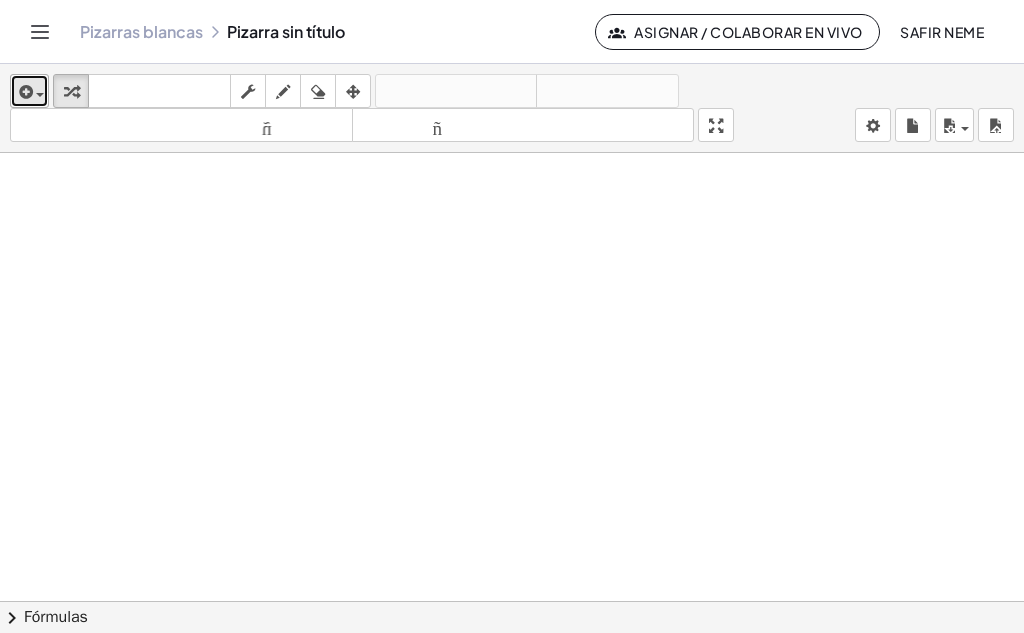 click at bounding box center [24, 92] 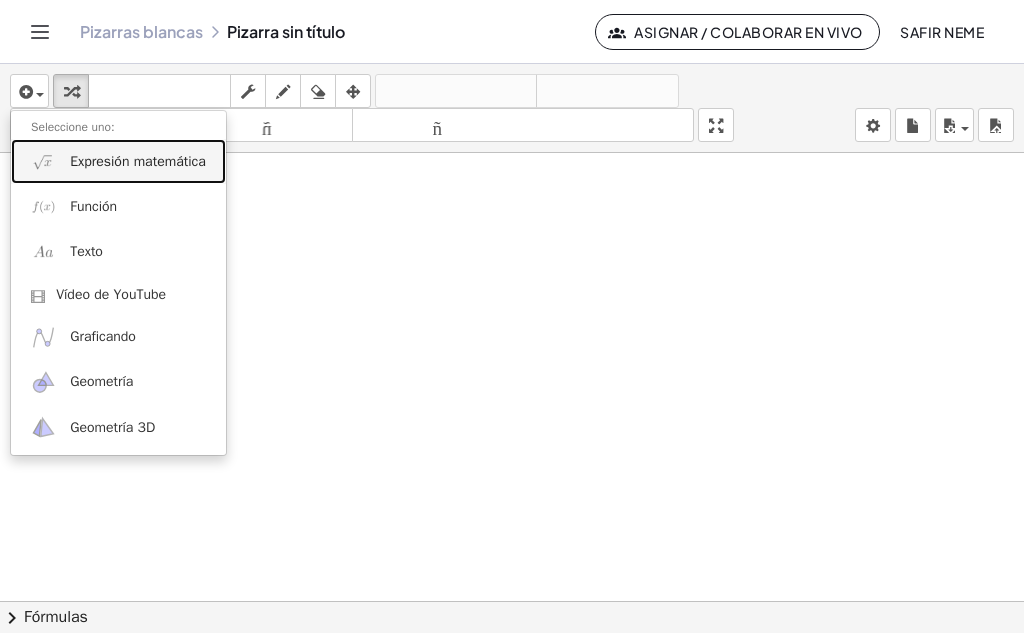 click on "Expresión matemática" at bounding box center (138, 161) 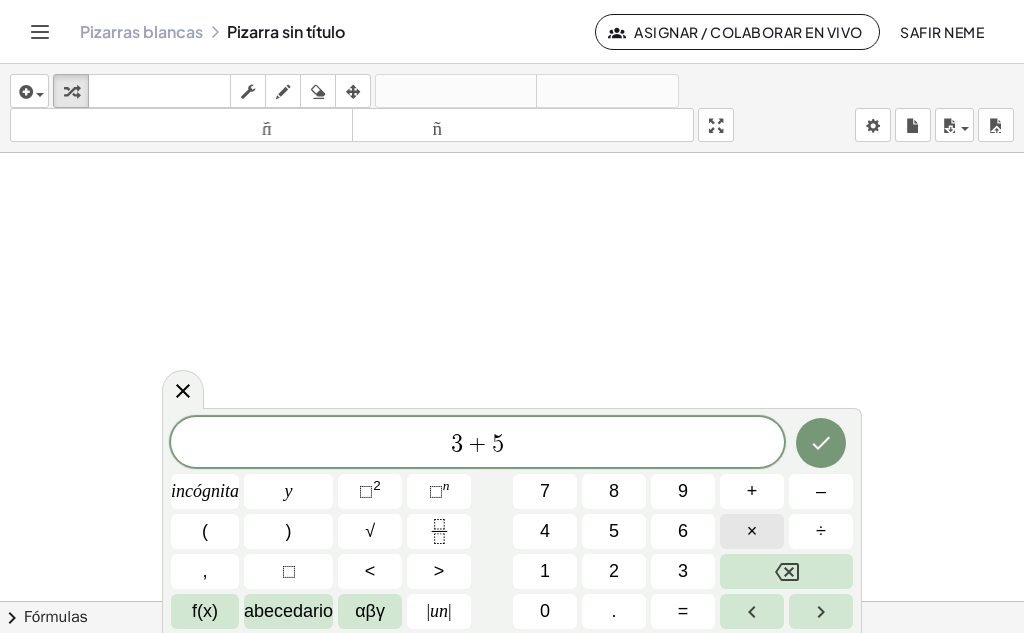 click on "×" at bounding box center (752, 531) 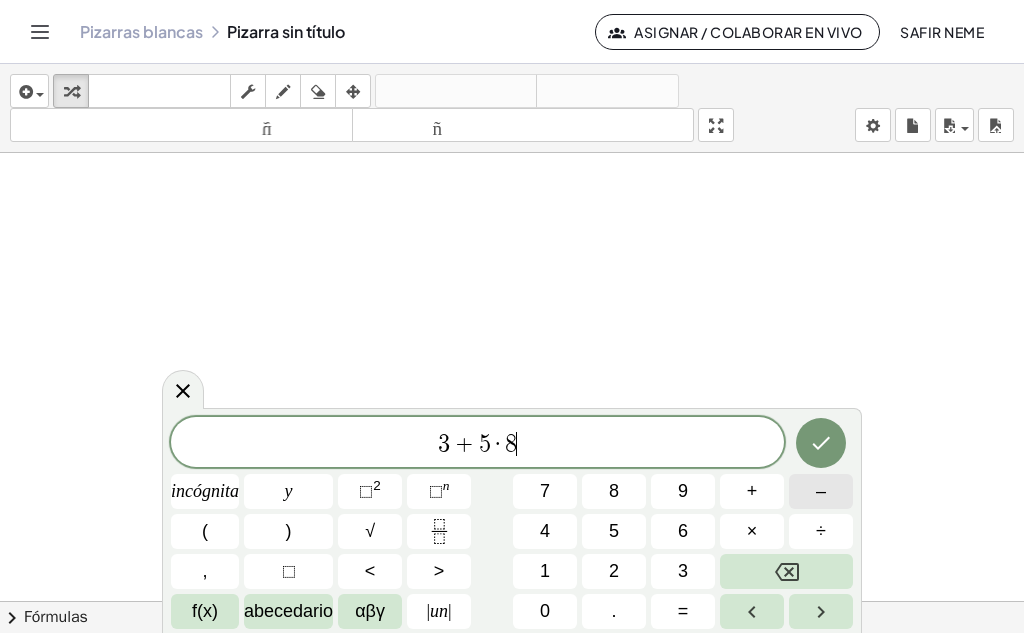 click on "–" at bounding box center [821, 491] 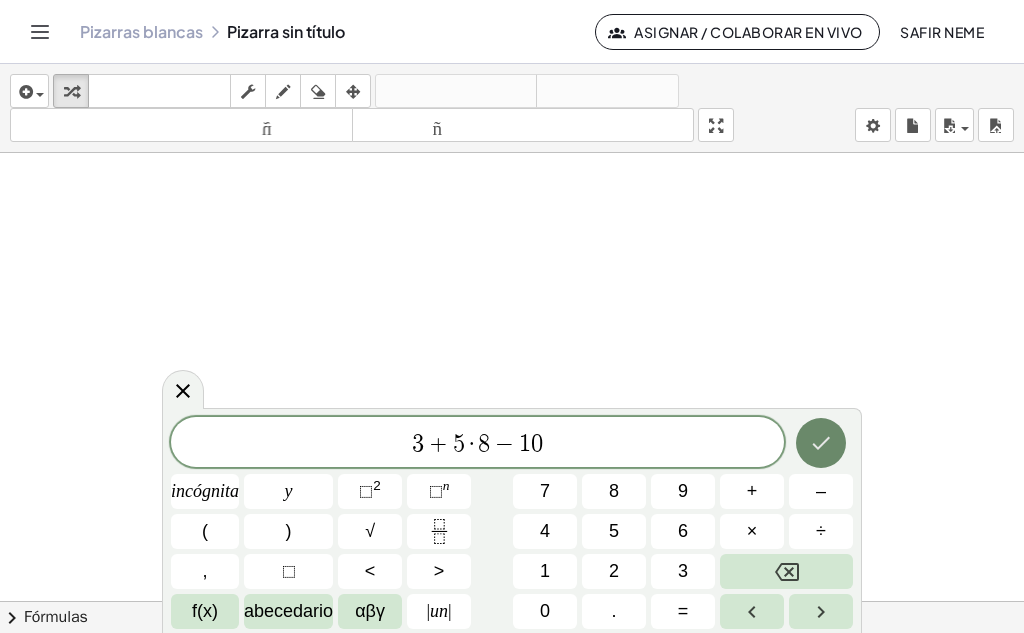 click 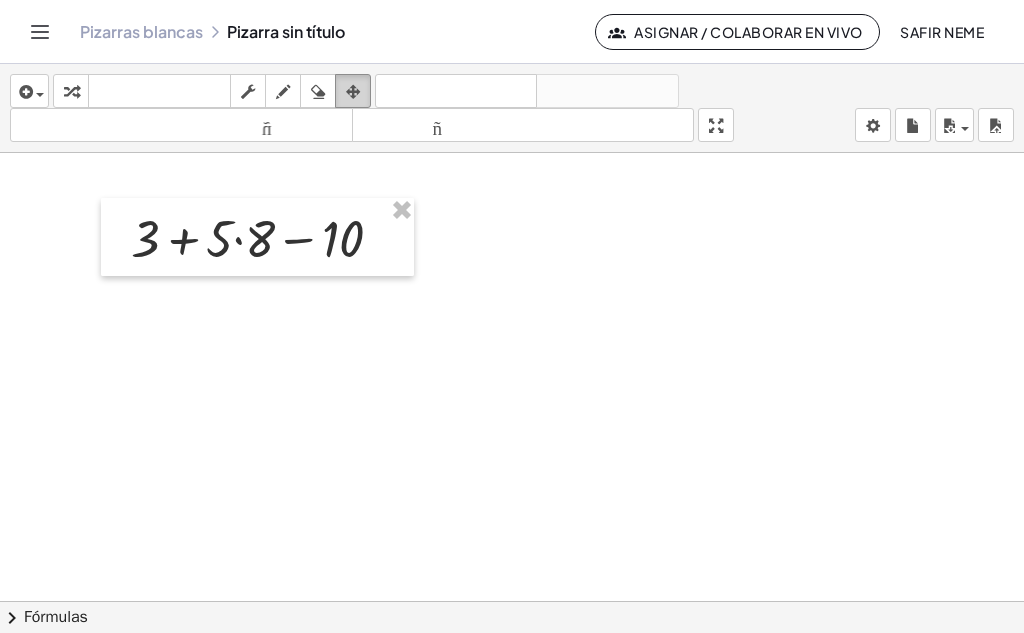 click at bounding box center (353, 92) 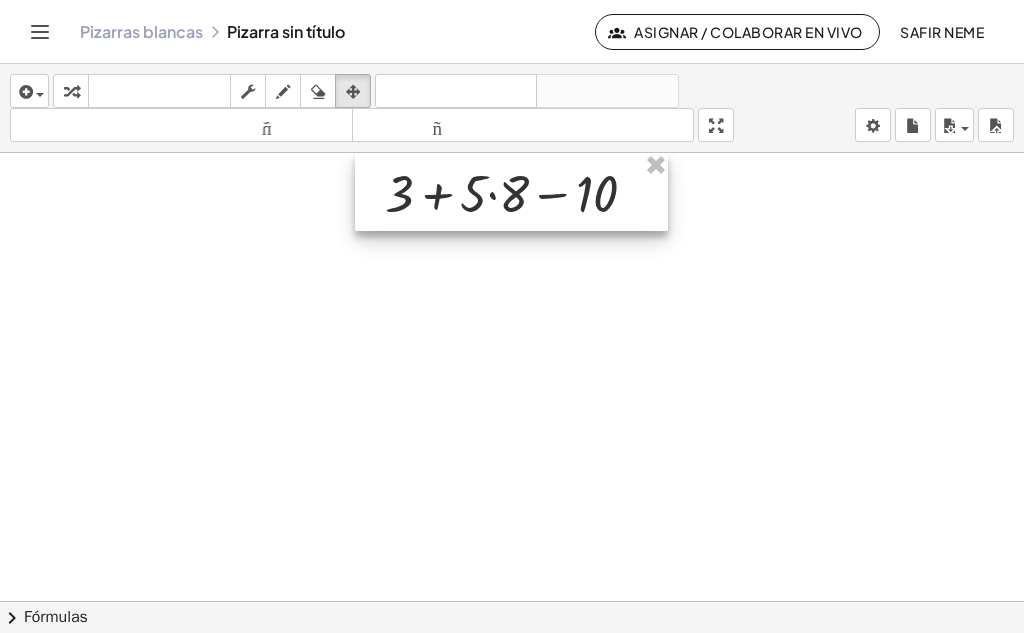 drag, startPoint x: 290, startPoint y: 237, endPoint x: 544, endPoint y: 189, distance: 258.49564 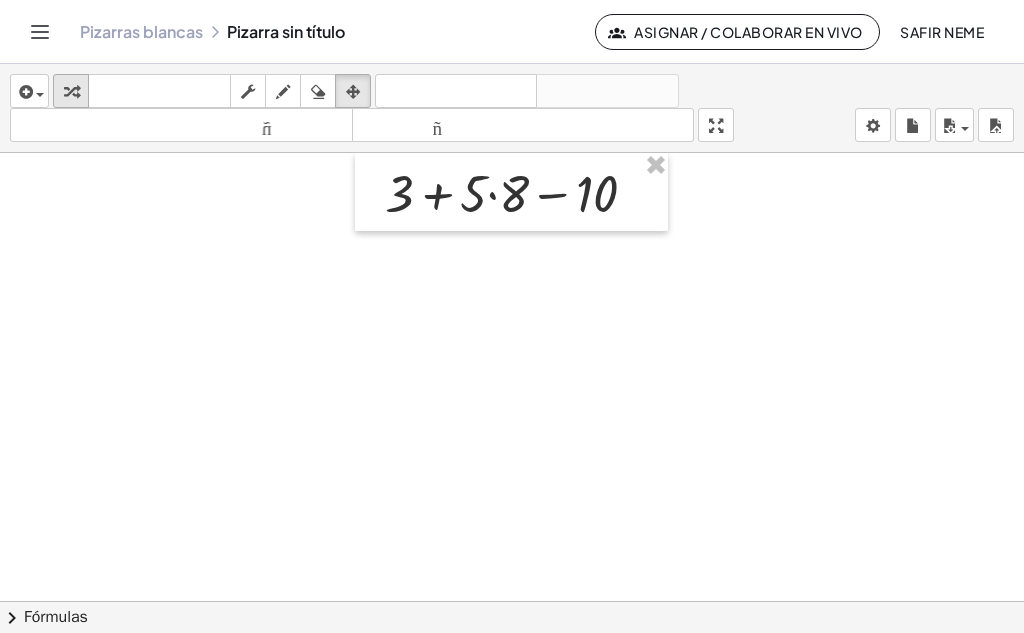 click at bounding box center (71, 92) 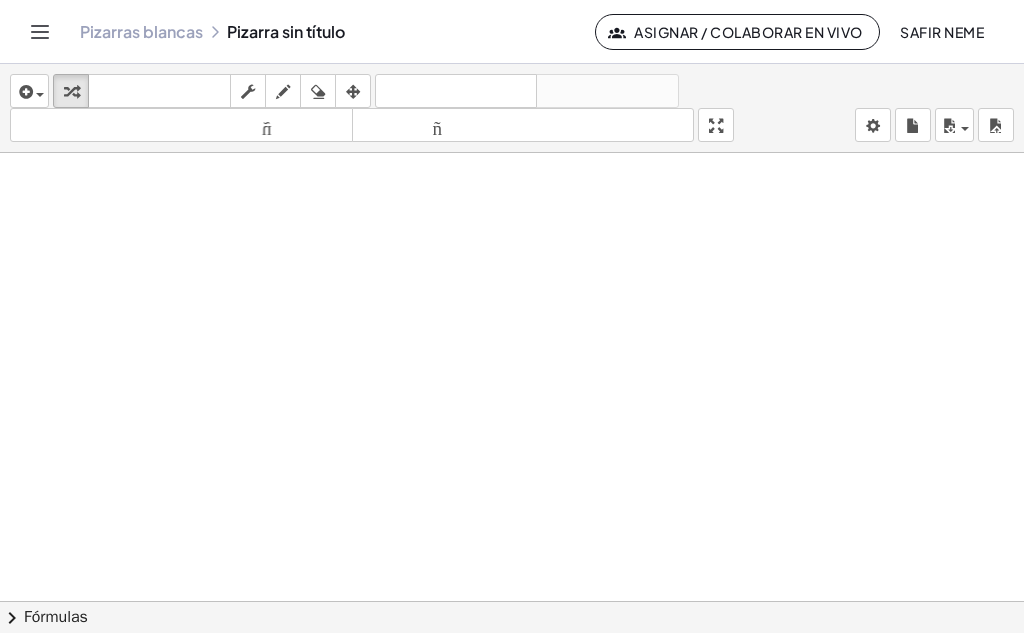 scroll, scrollTop: 198, scrollLeft: 0, axis: vertical 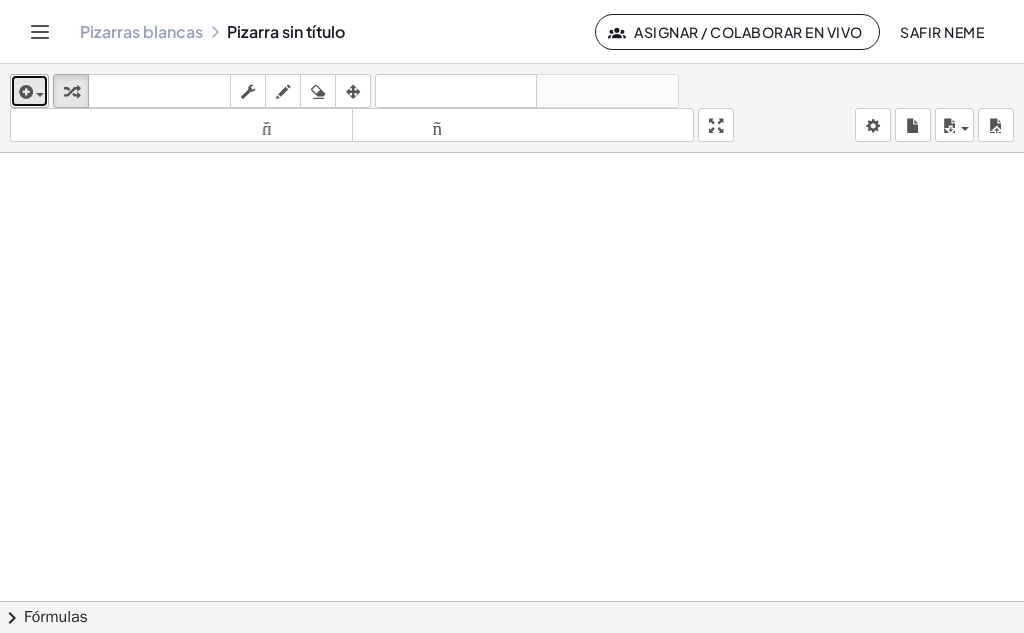 click at bounding box center [35, 94] 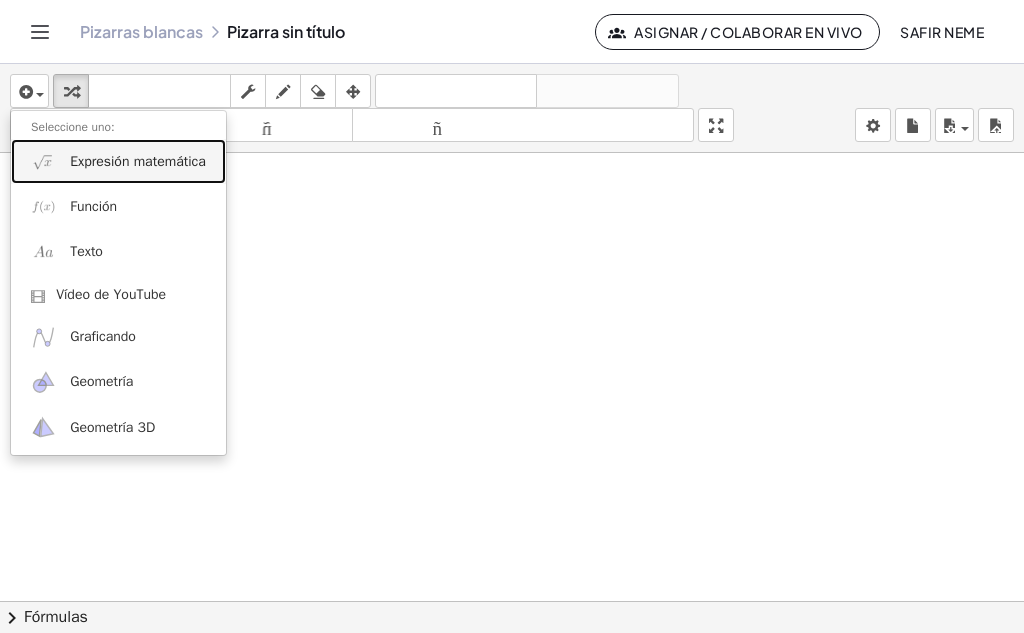 click on "Expresión matemática" at bounding box center [138, 161] 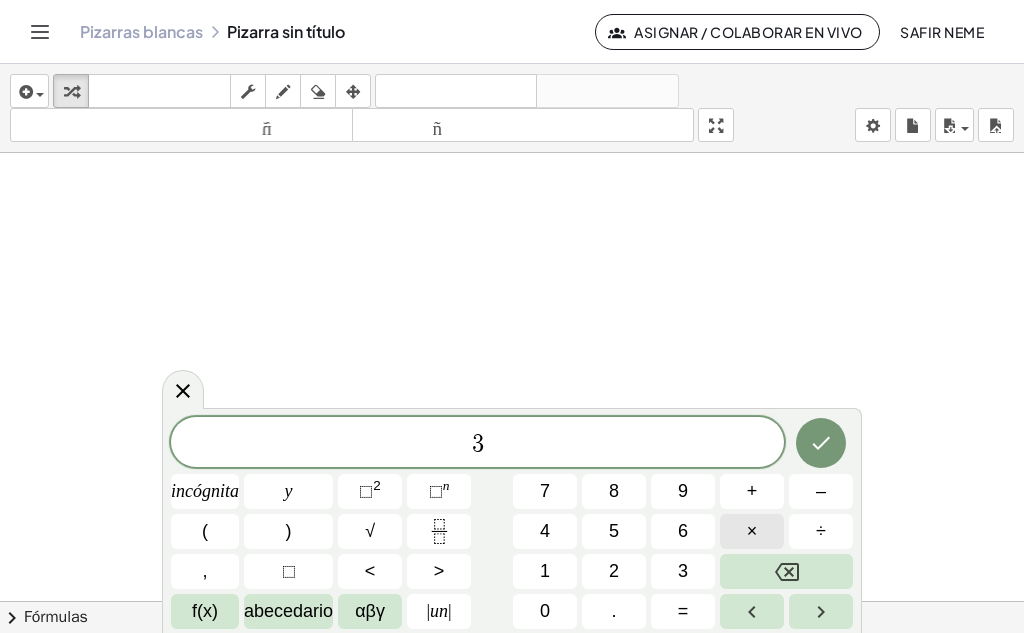 click on "×" at bounding box center (752, 531) 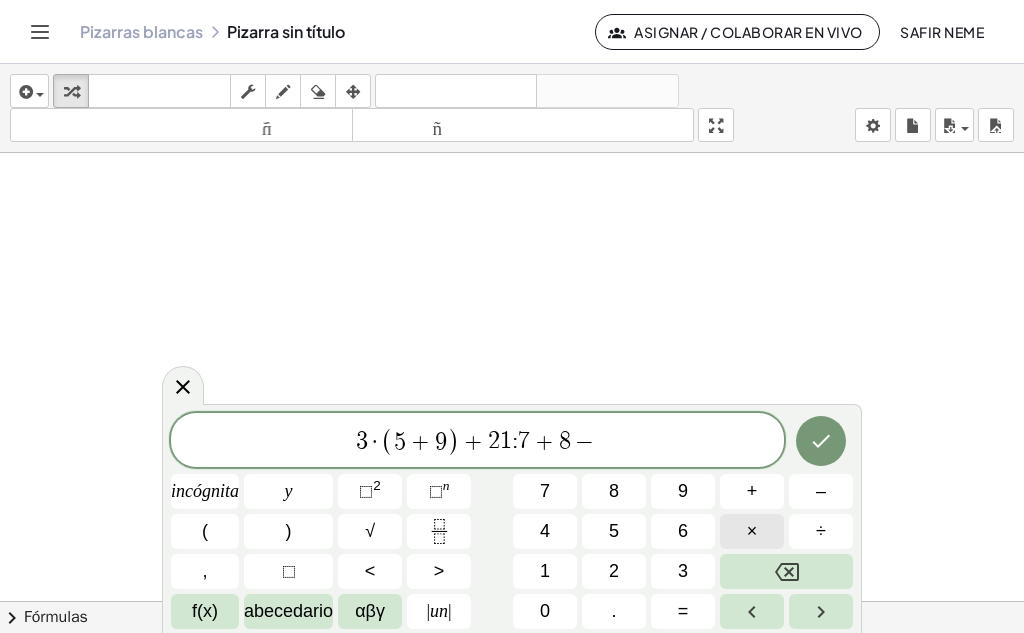 click on "×" at bounding box center (752, 531) 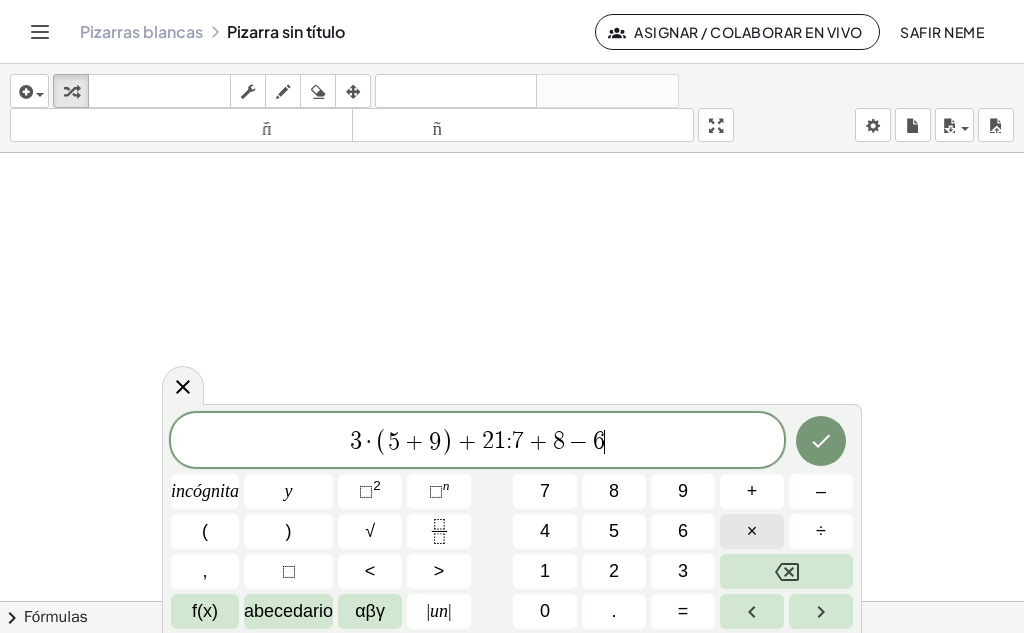 click on "×" at bounding box center [752, 531] 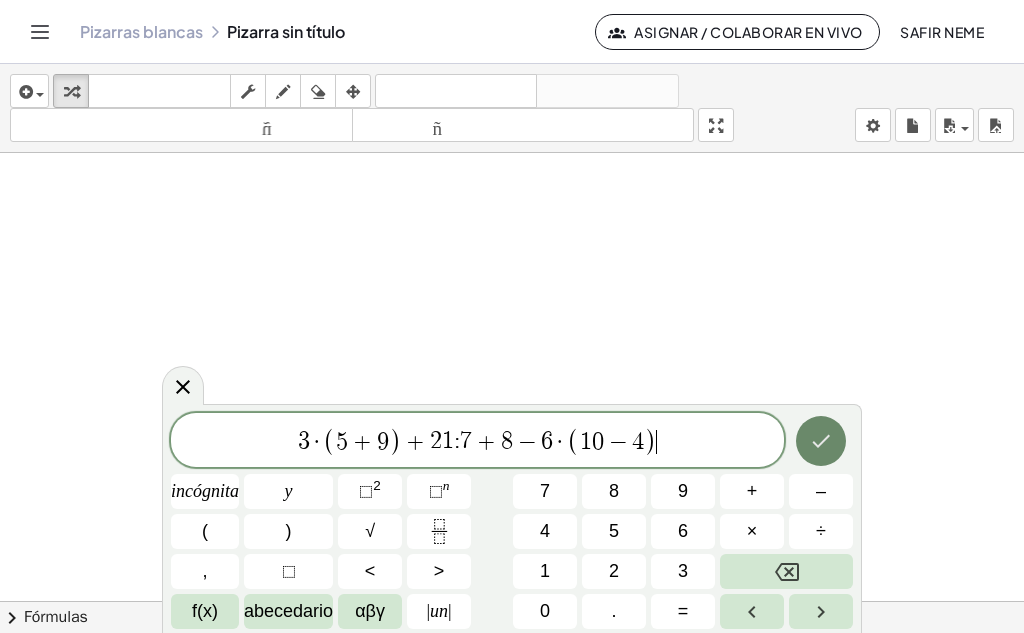 click 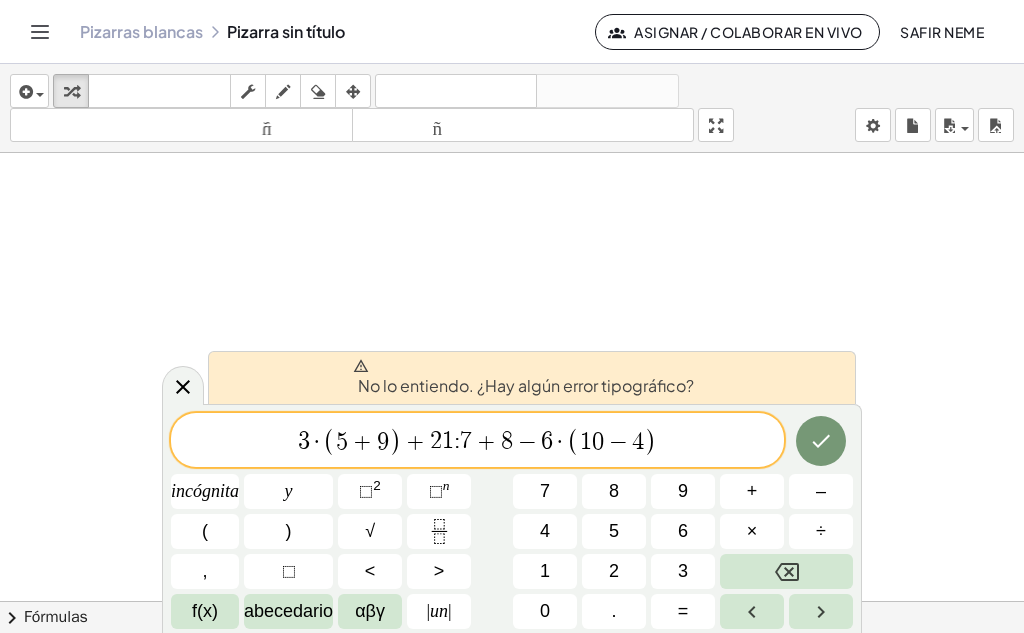 click on "3 · ( 5 + 9 ) + 2 1 : 7 + 8 − 6 · ( 1 0 − 4 ) ​" at bounding box center (477, 441) 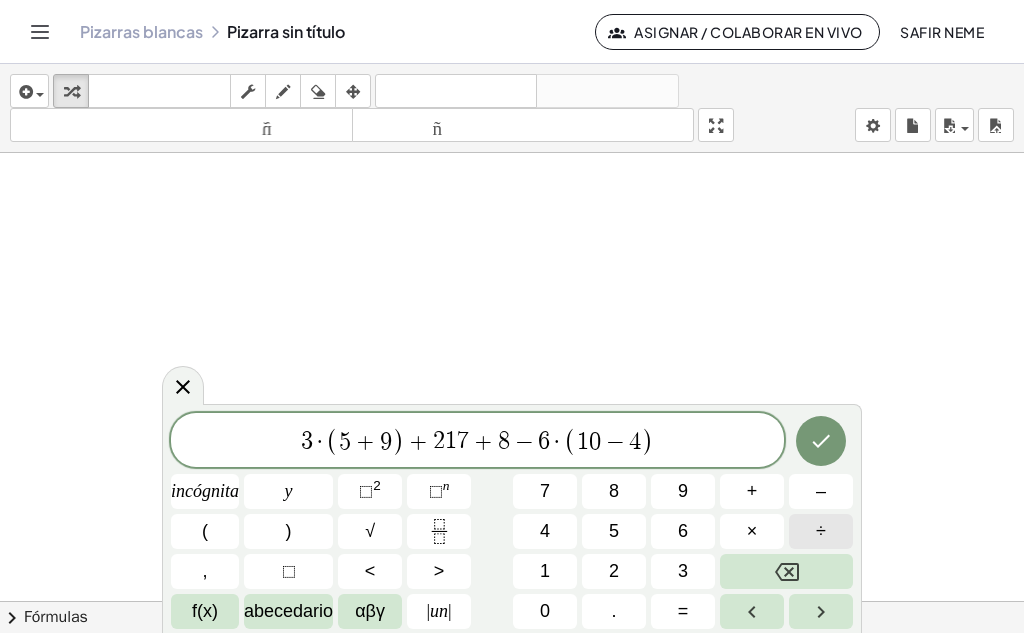 click on "÷" at bounding box center (821, 531) 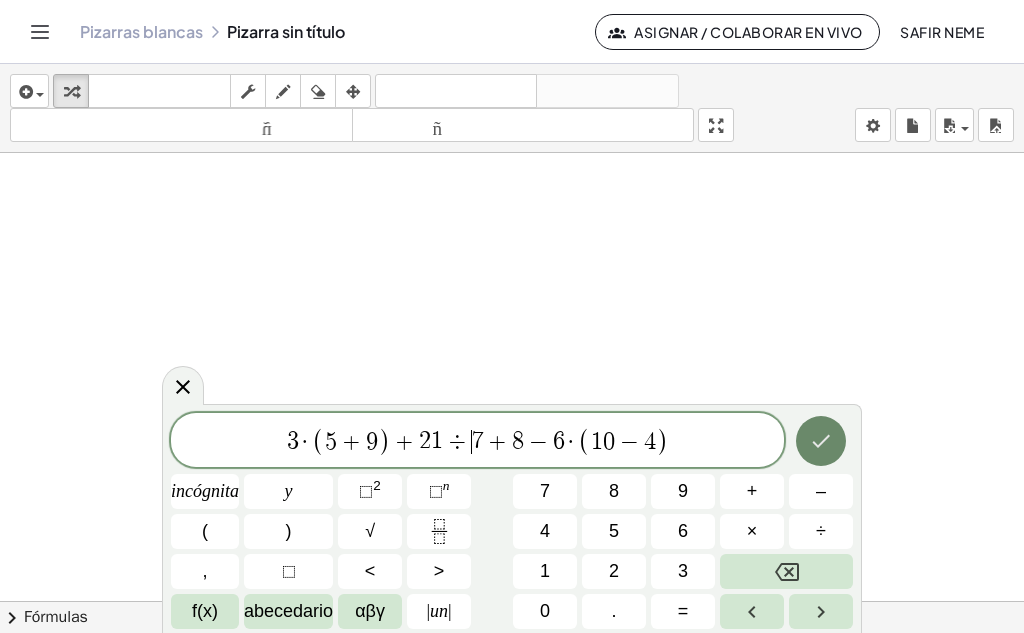 click 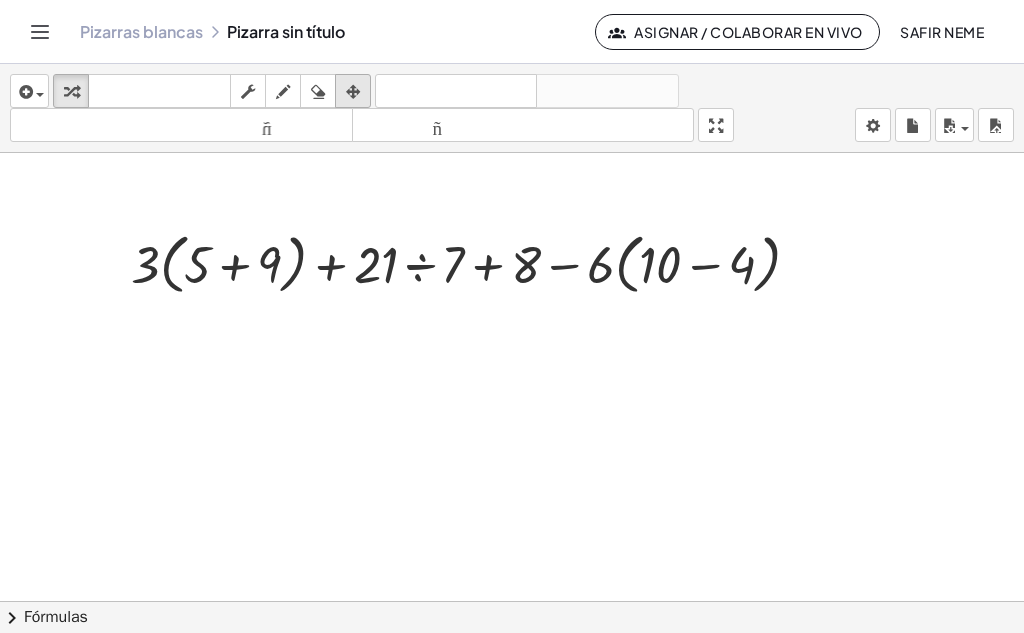 click at bounding box center (353, 92) 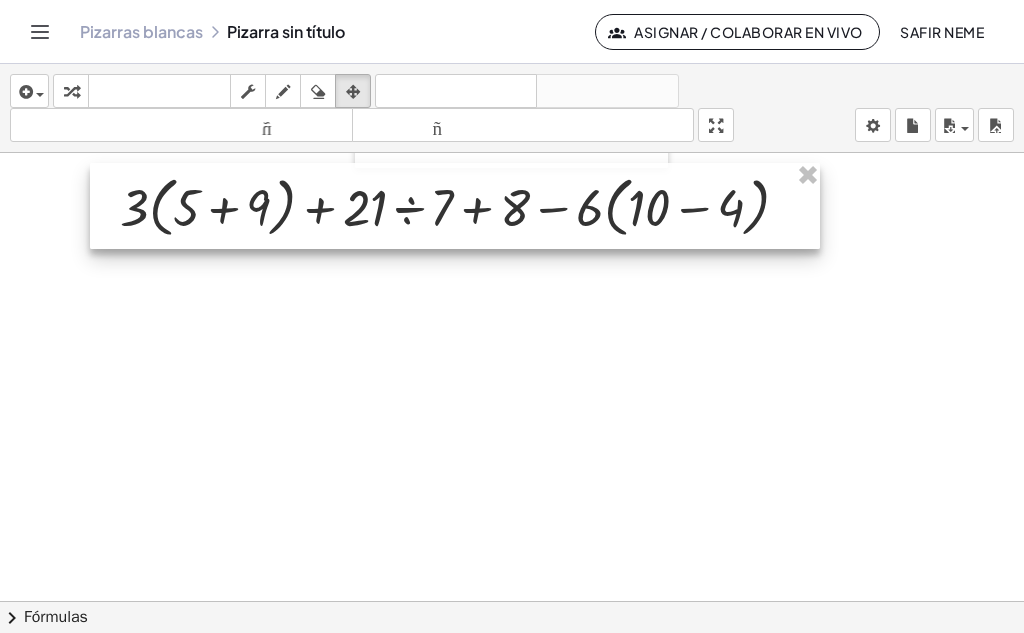 drag, startPoint x: 391, startPoint y: 269, endPoint x: 380, endPoint y: 212, distance: 58.0517 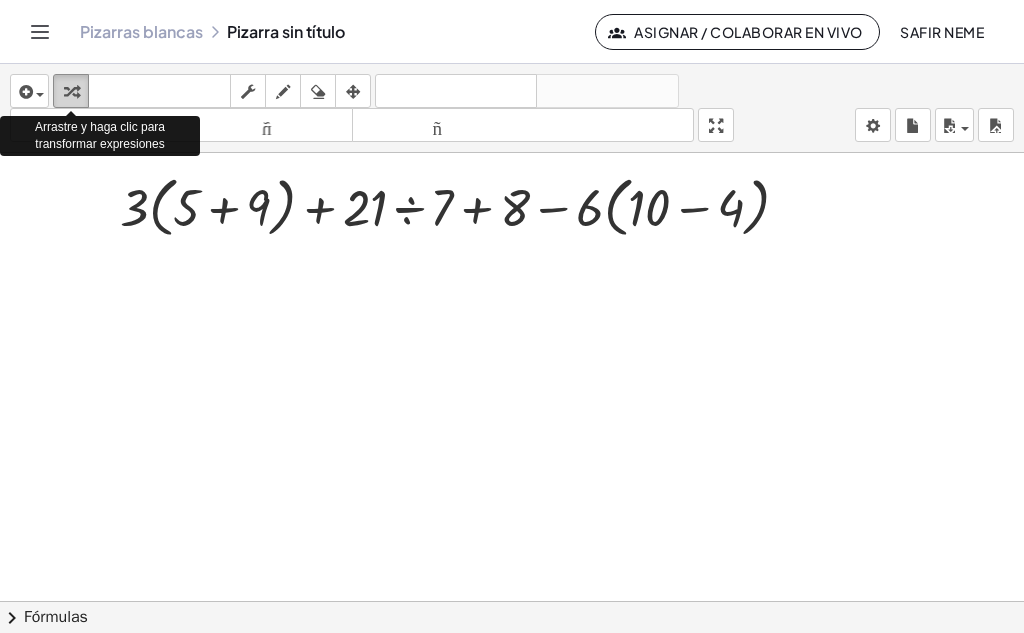 click at bounding box center (71, 91) 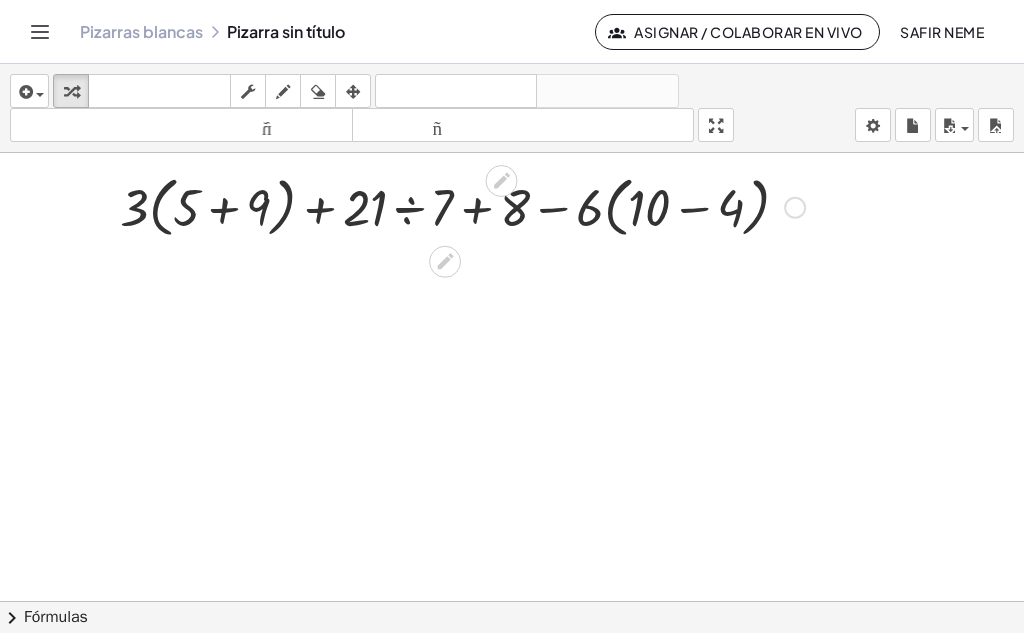 scroll, scrollTop: 196, scrollLeft: 0, axis: vertical 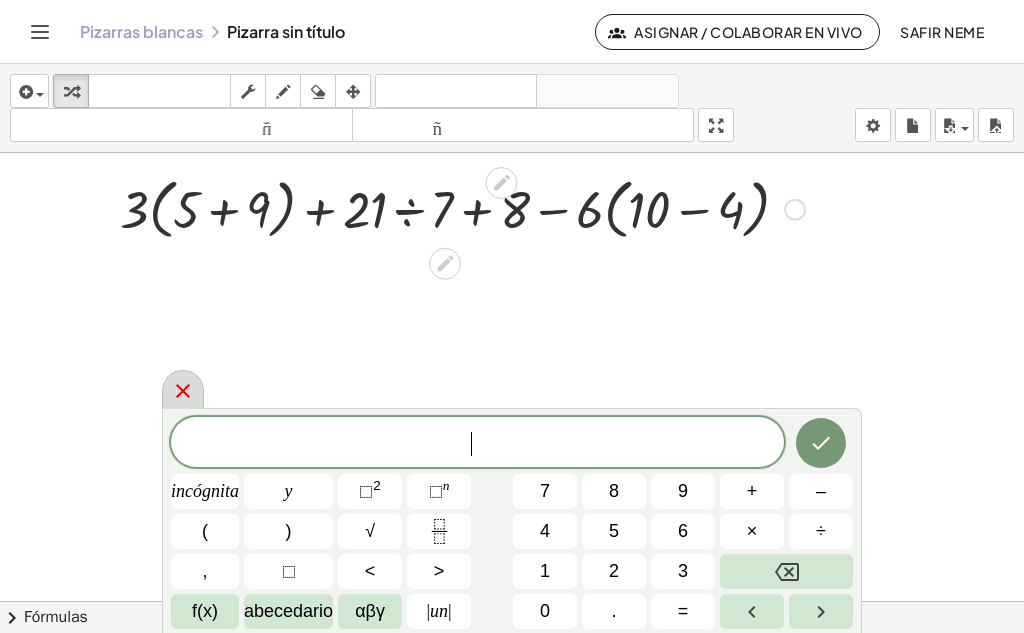 click at bounding box center (183, 389) 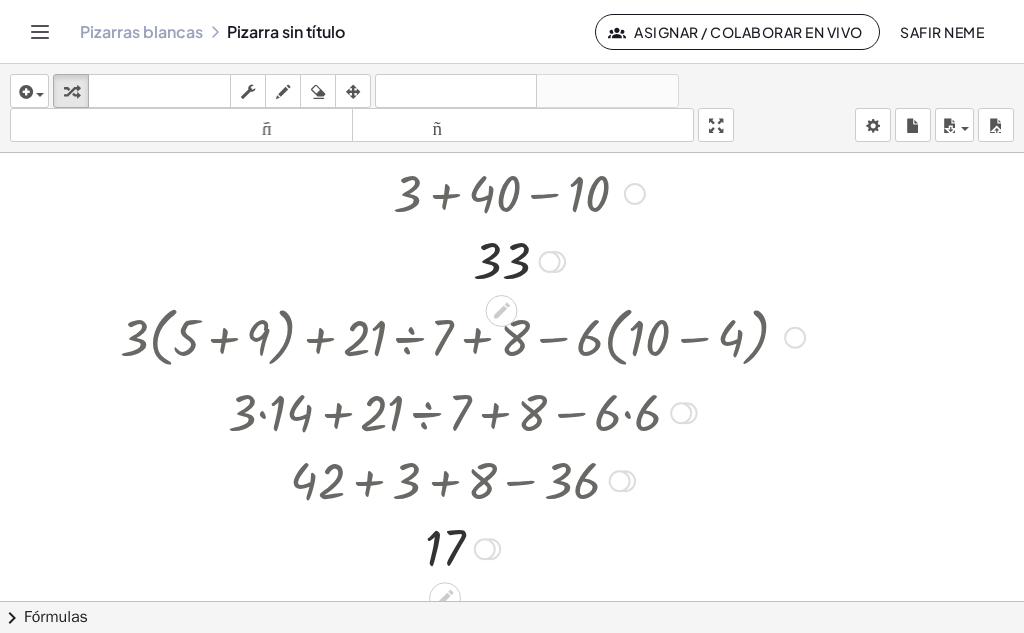 scroll, scrollTop: 100, scrollLeft: 0, axis: vertical 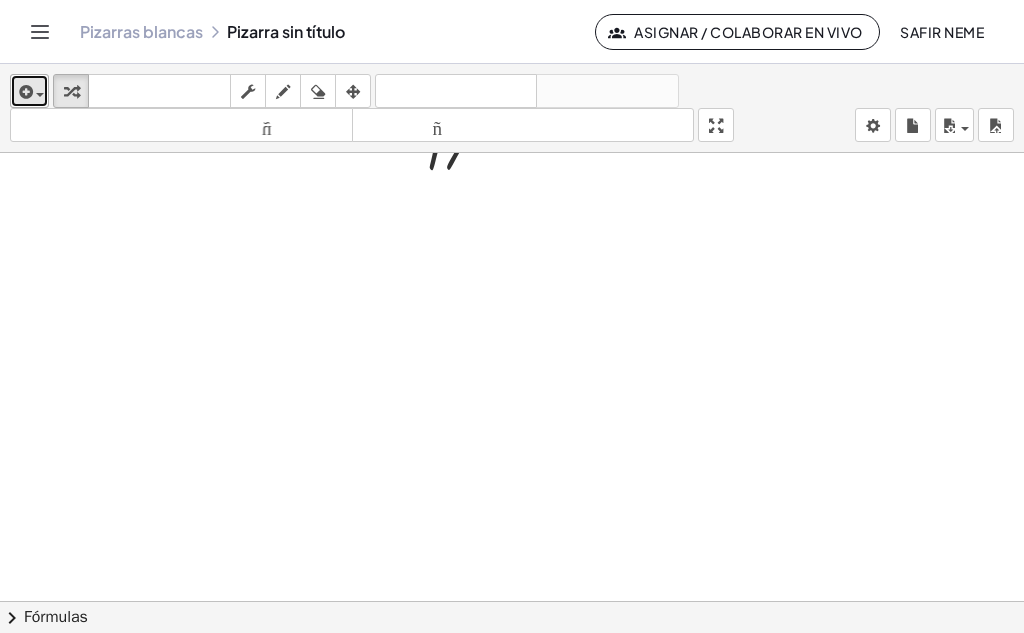 click at bounding box center (24, 92) 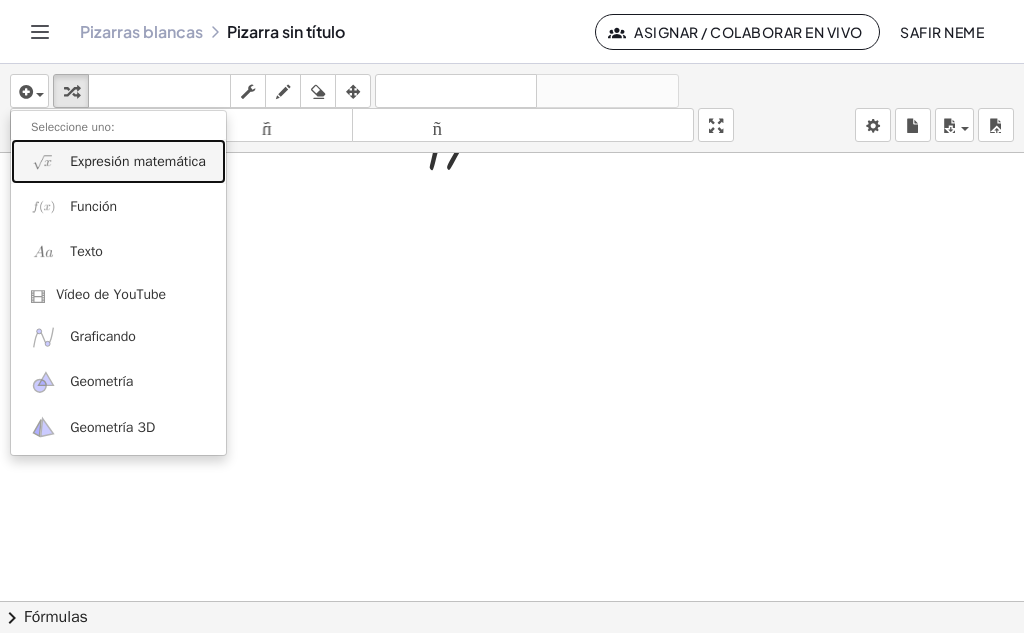 click at bounding box center (43, 161) 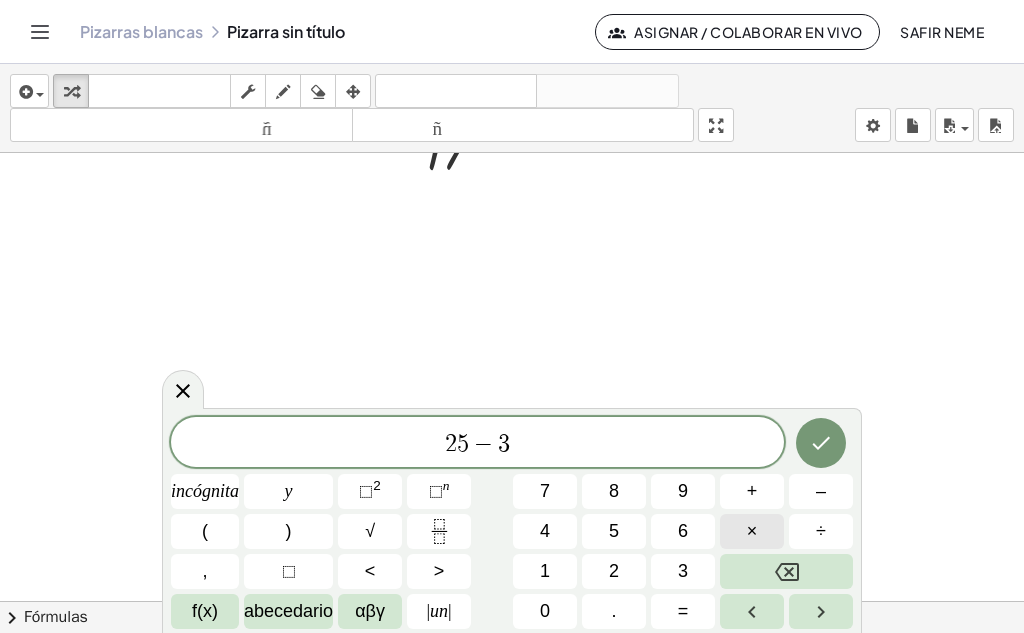 click on "×" at bounding box center (752, 531) 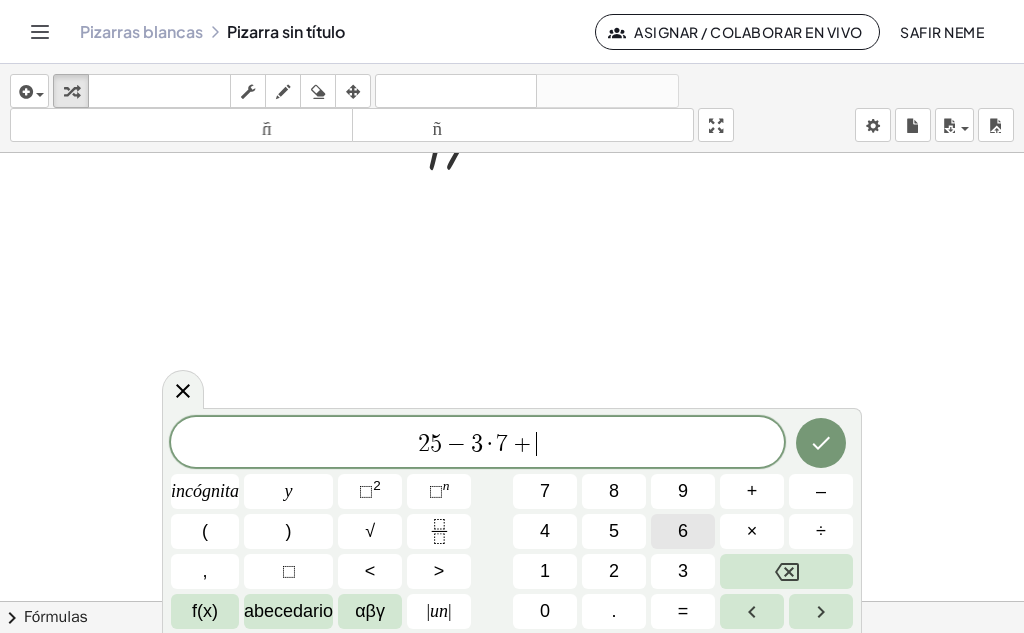 click on "6" at bounding box center (683, 531) 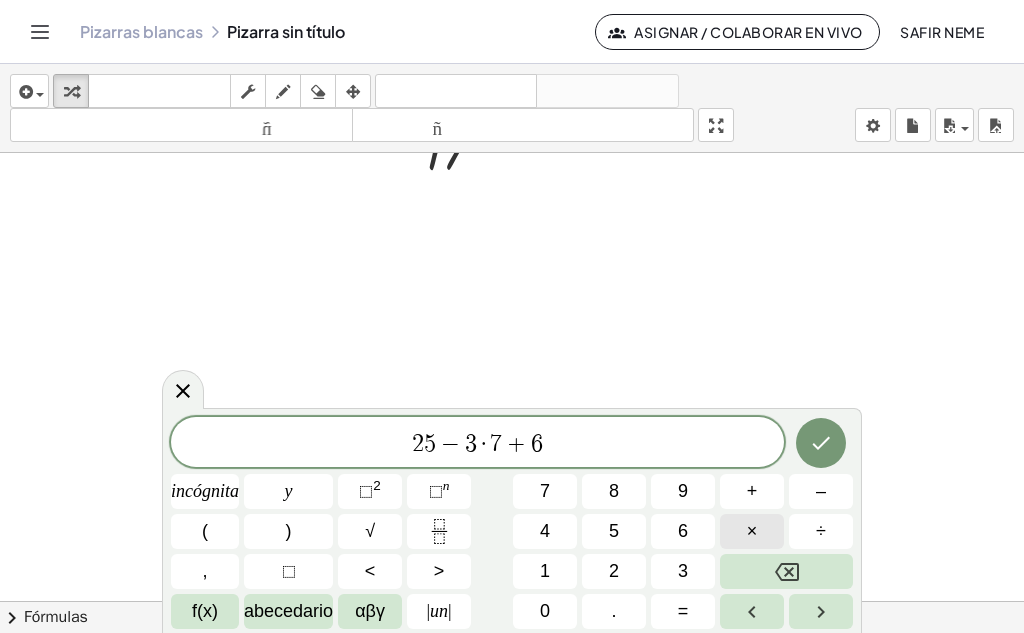 click on "×" at bounding box center (752, 531) 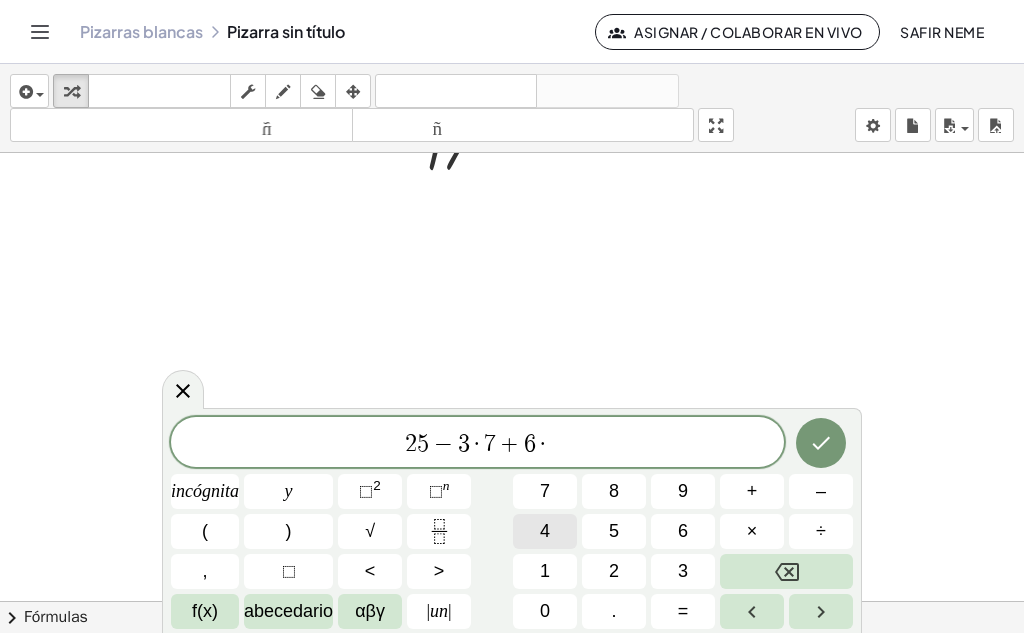 click on "4" at bounding box center (545, 531) 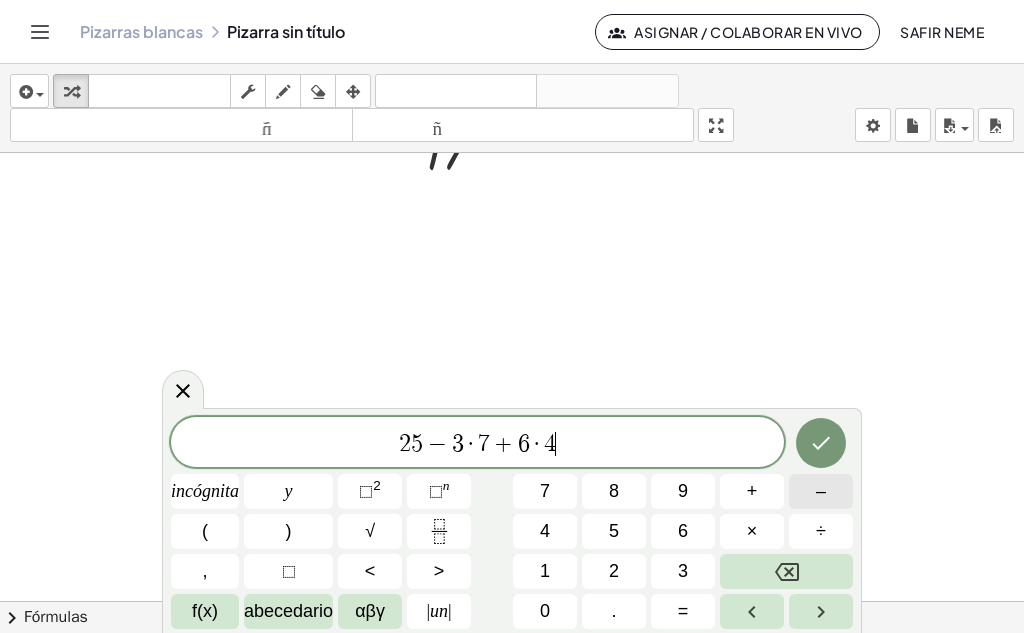 click on "–" at bounding box center [821, 491] 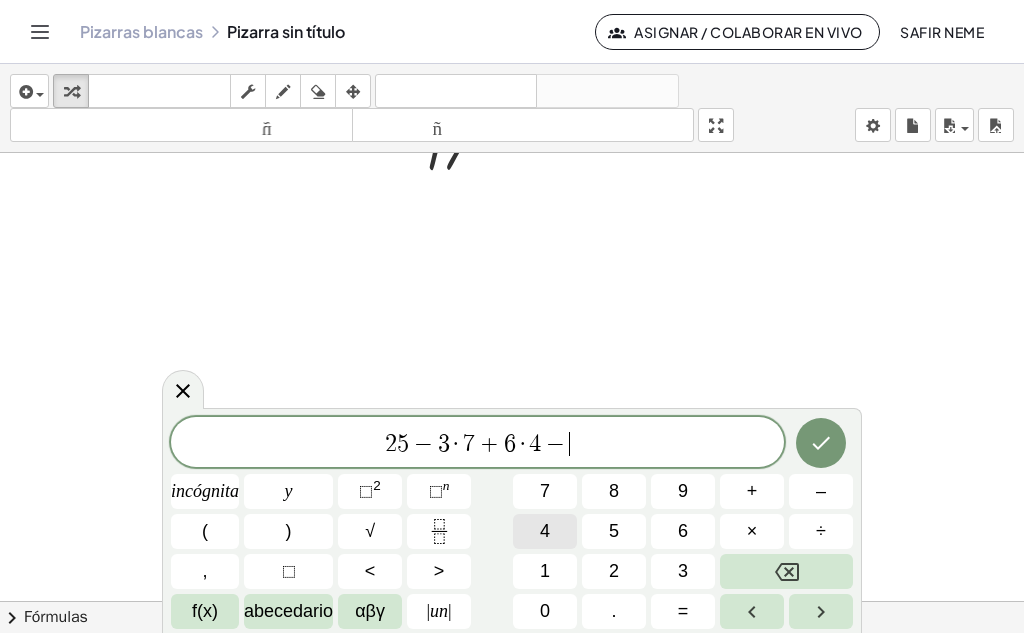 click on "4" at bounding box center (545, 531) 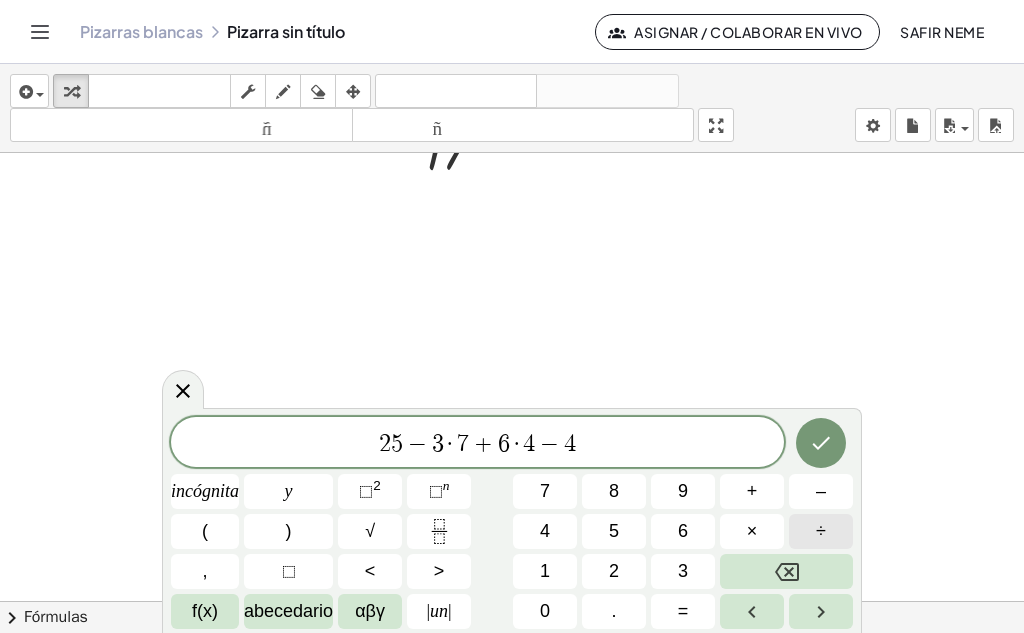 click on "÷" at bounding box center [821, 531] 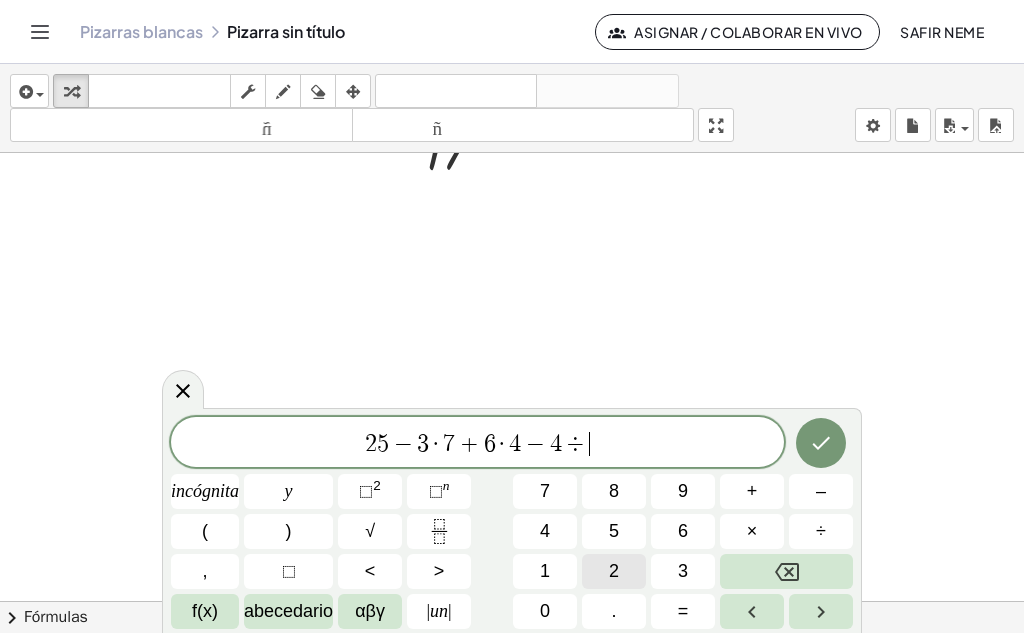click on "2" at bounding box center [614, 571] 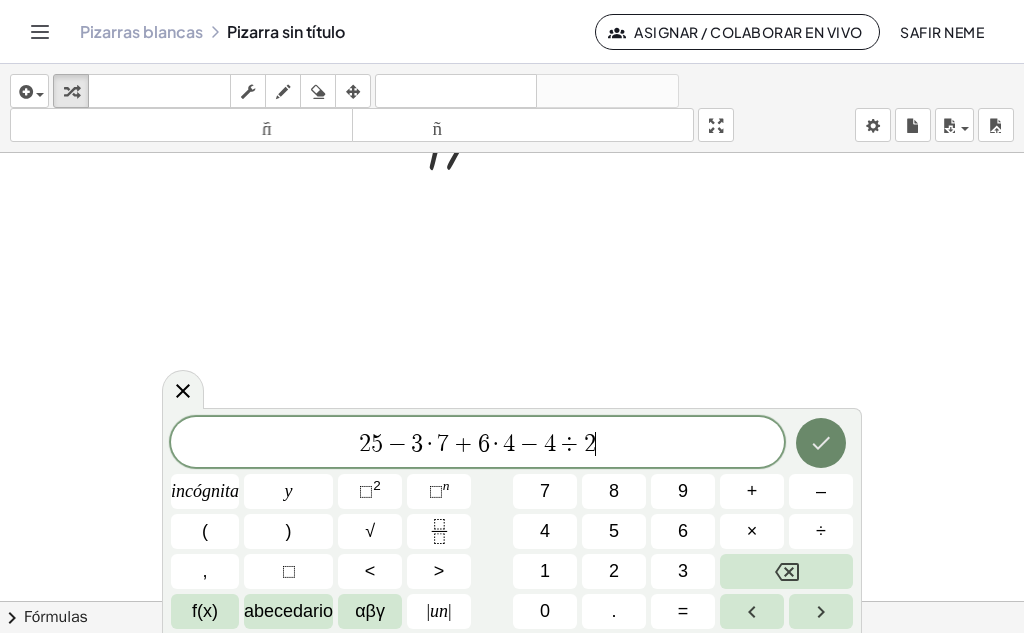 click 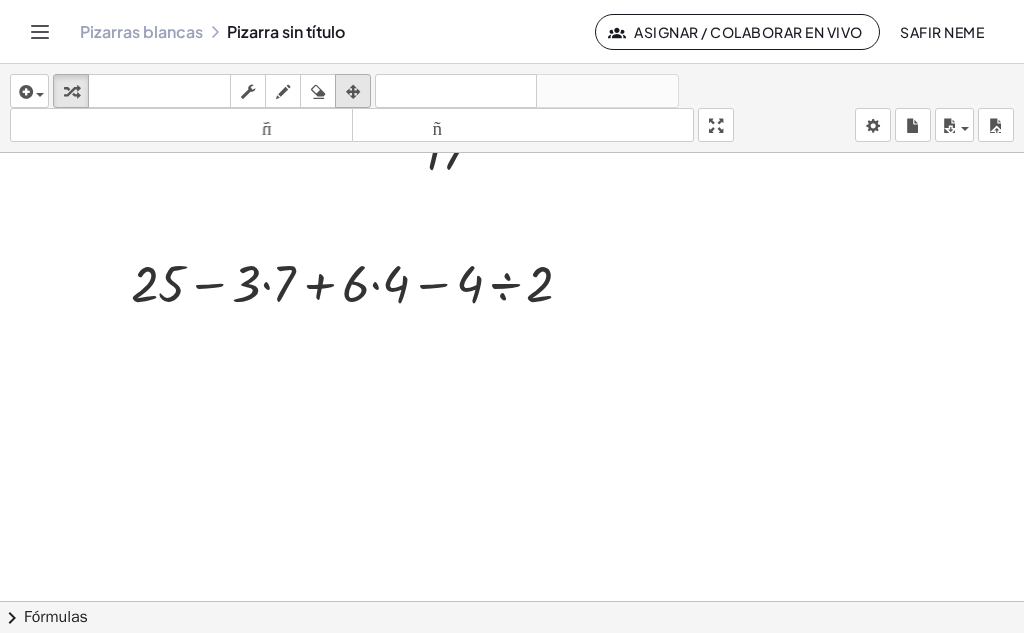 click at bounding box center [353, 92] 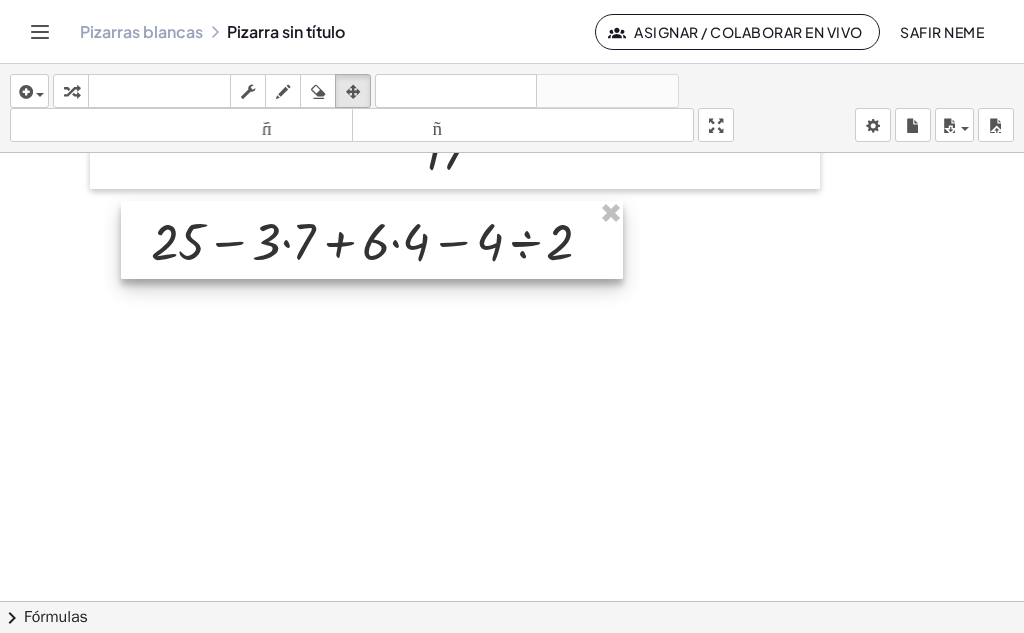 drag, startPoint x: 334, startPoint y: 280, endPoint x: 353, endPoint y: 257, distance: 29.832869 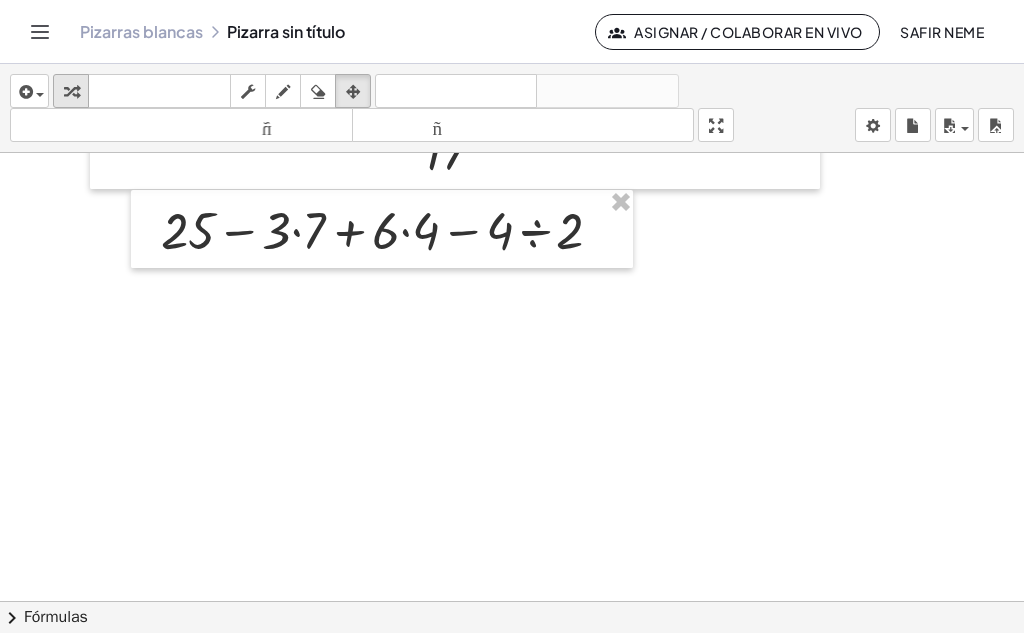 click at bounding box center (71, 91) 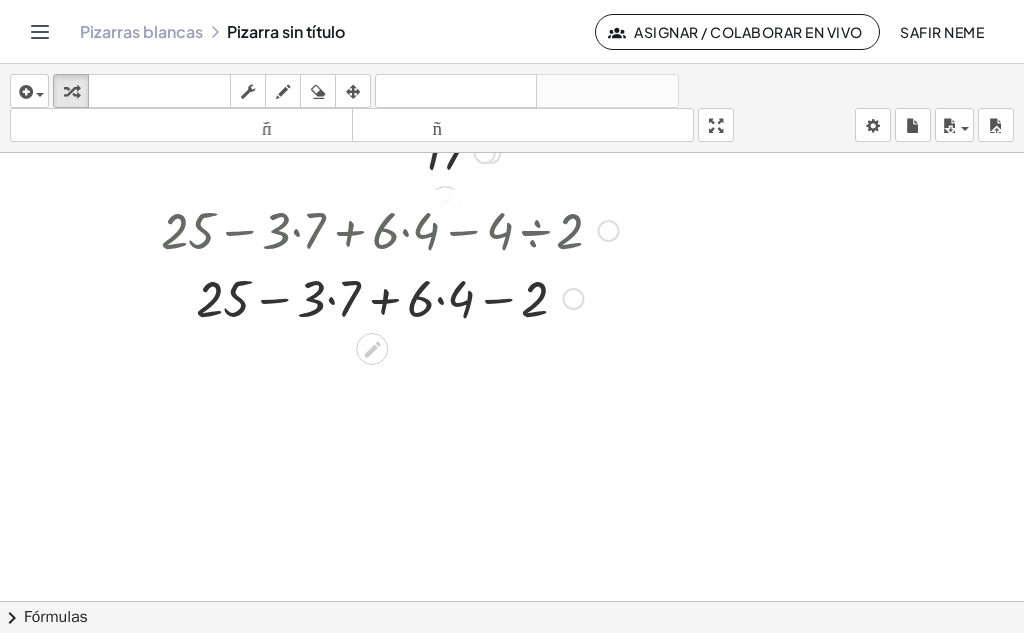 click at bounding box center (389, 229) 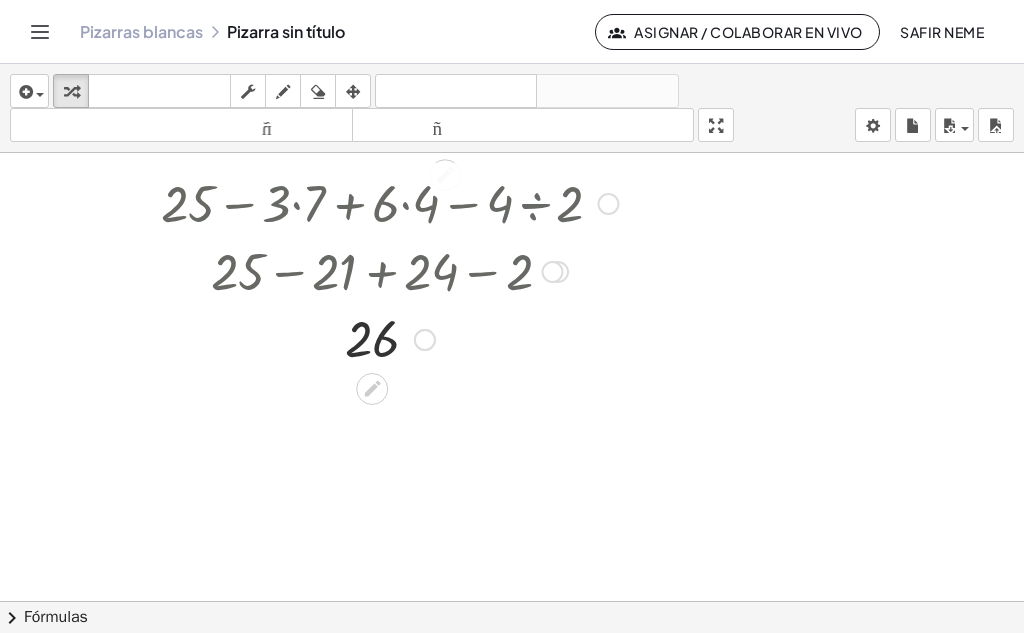 scroll, scrollTop: 490, scrollLeft: 0, axis: vertical 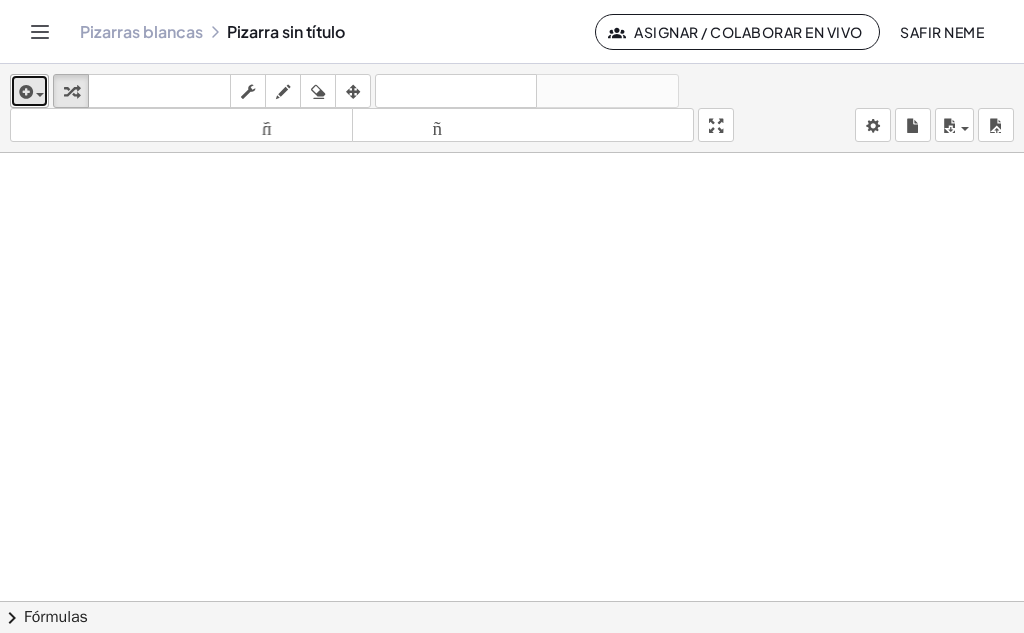 click at bounding box center (24, 92) 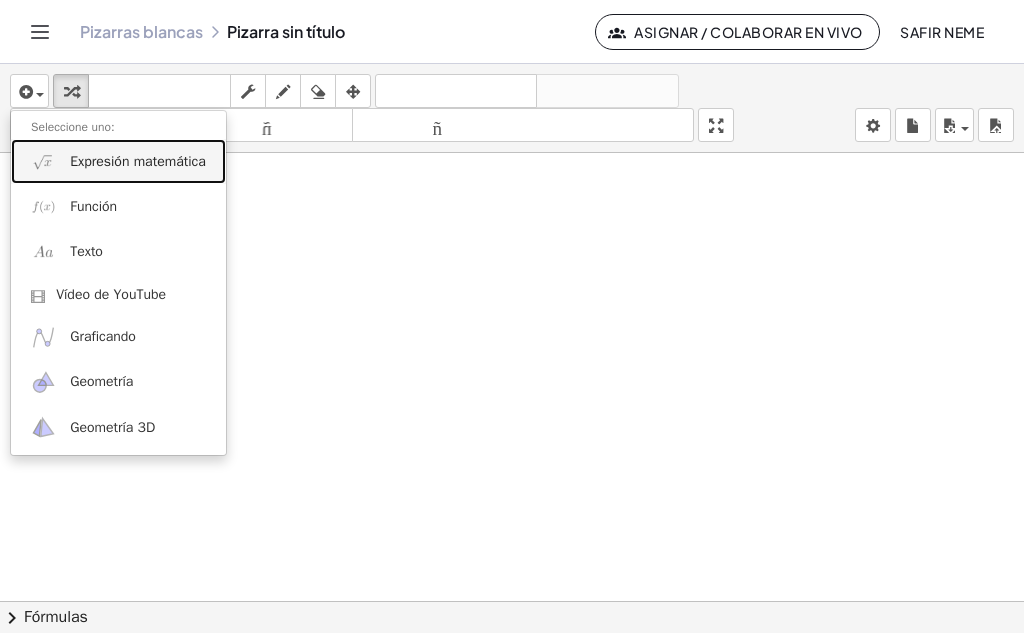 click on "Expresión matemática" at bounding box center (138, 161) 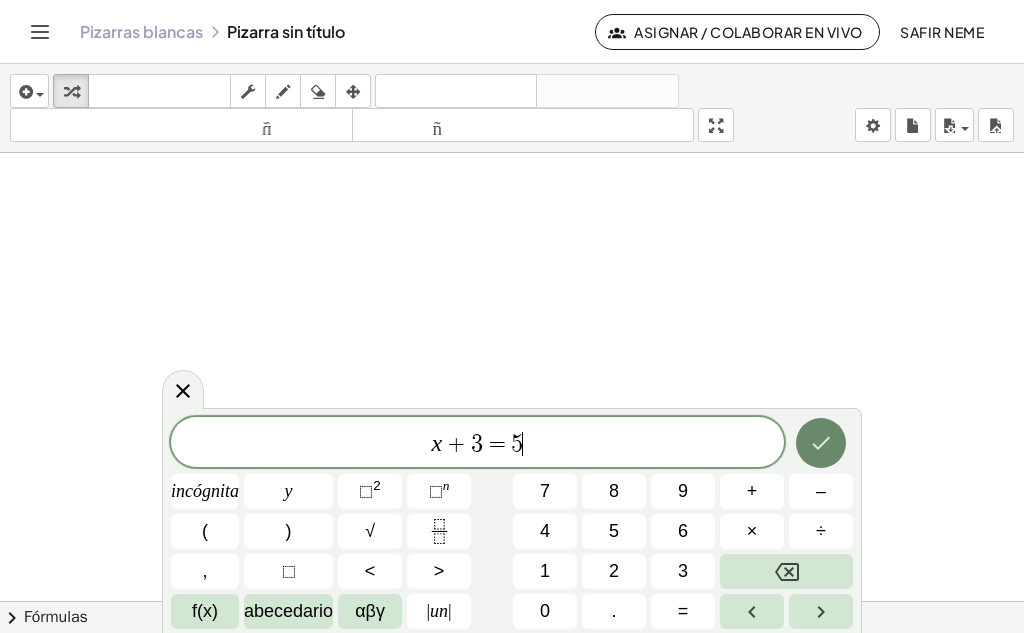 click at bounding box center [821, 443] 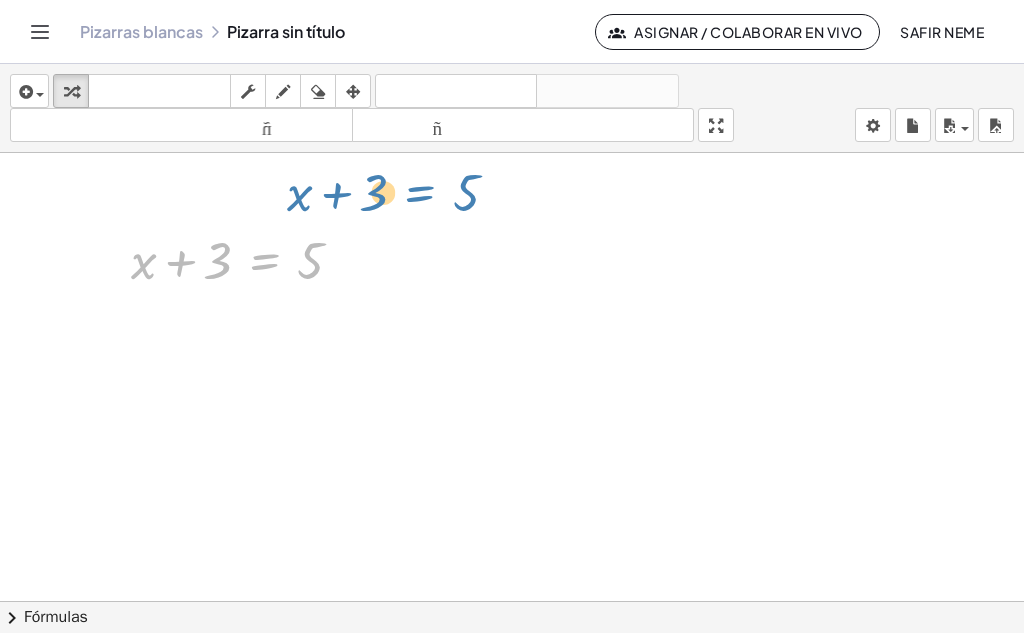 drag, startPoint x: 283, startPoint y: 259, endPoint x: 439, endPoint y: 191, distance: 170.17638 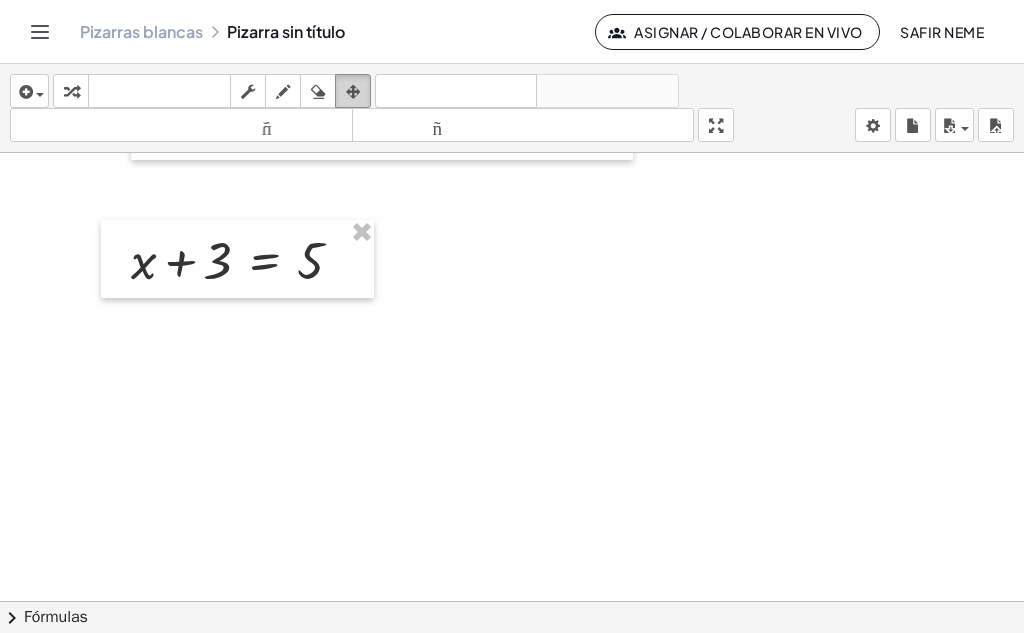 click at bounding box center (353, 92) 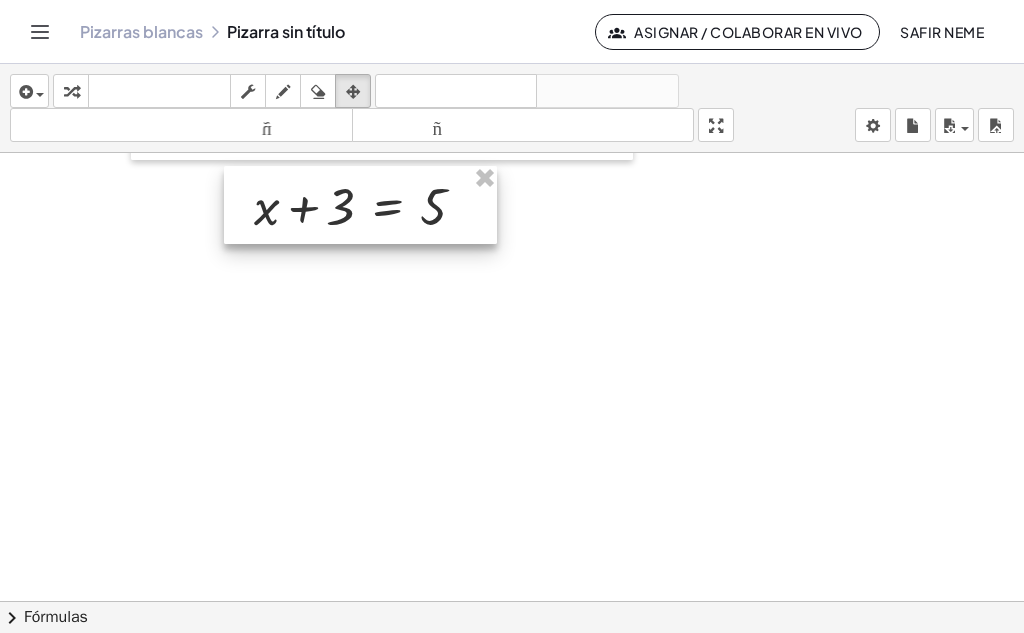 drag, startPoint x: 284, startPoint y: 264, endPoint x: 407, endPoint y: 210, distance: 134.33168 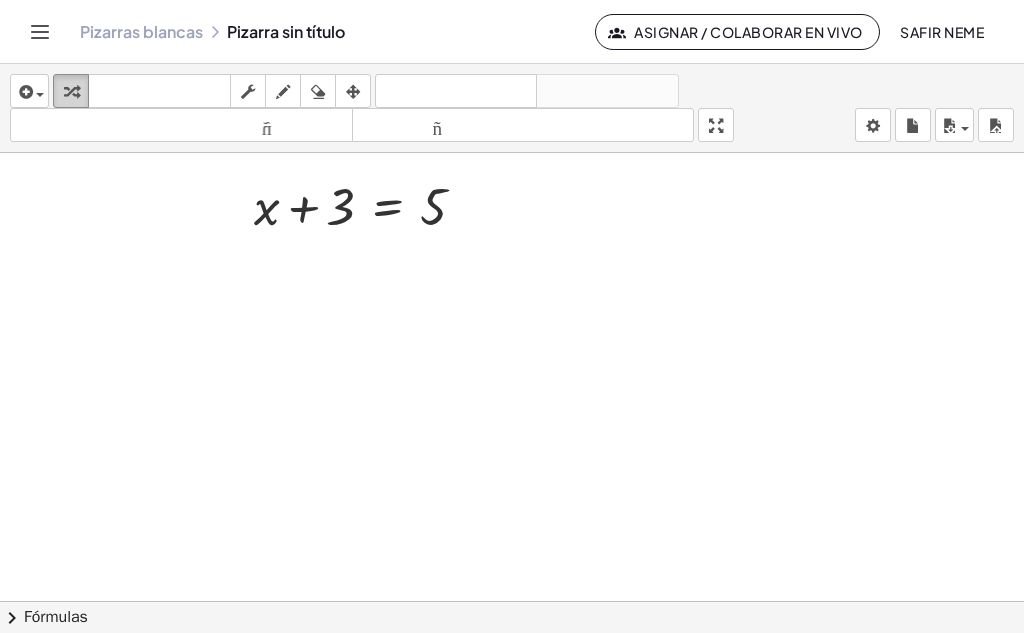 click at bounding box center [71, 92] 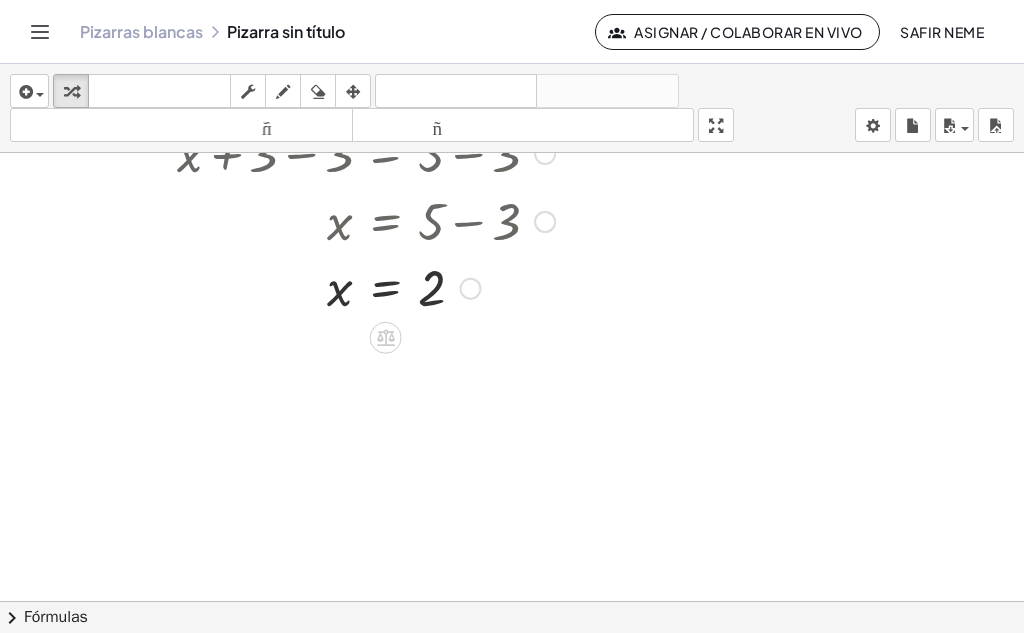 scroll, scrollTop: 996, scrollLeft: 0, axis: vertical 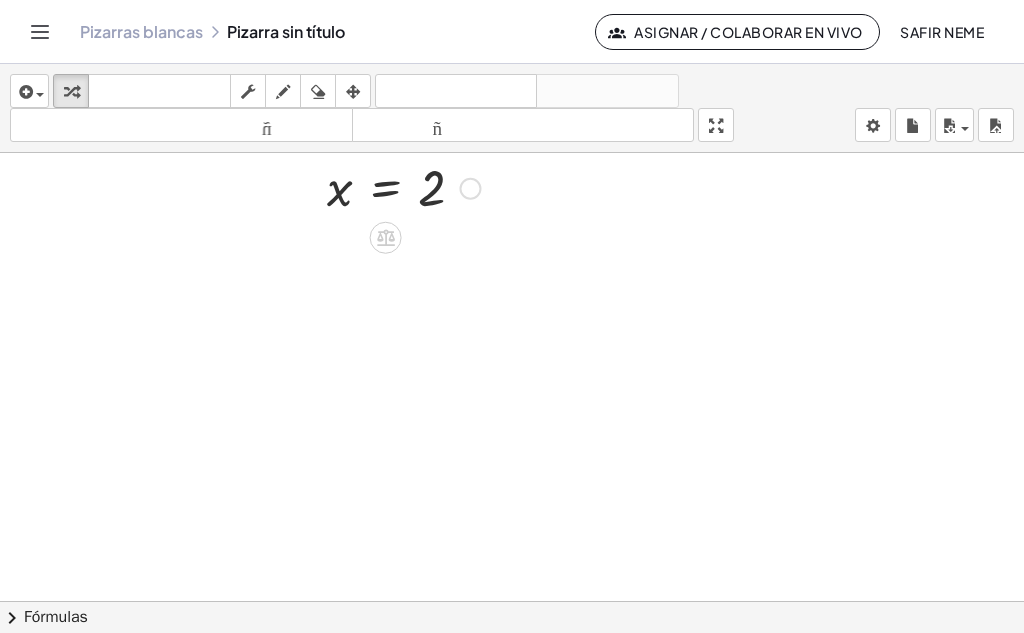 click at bounding box center (512, 53) 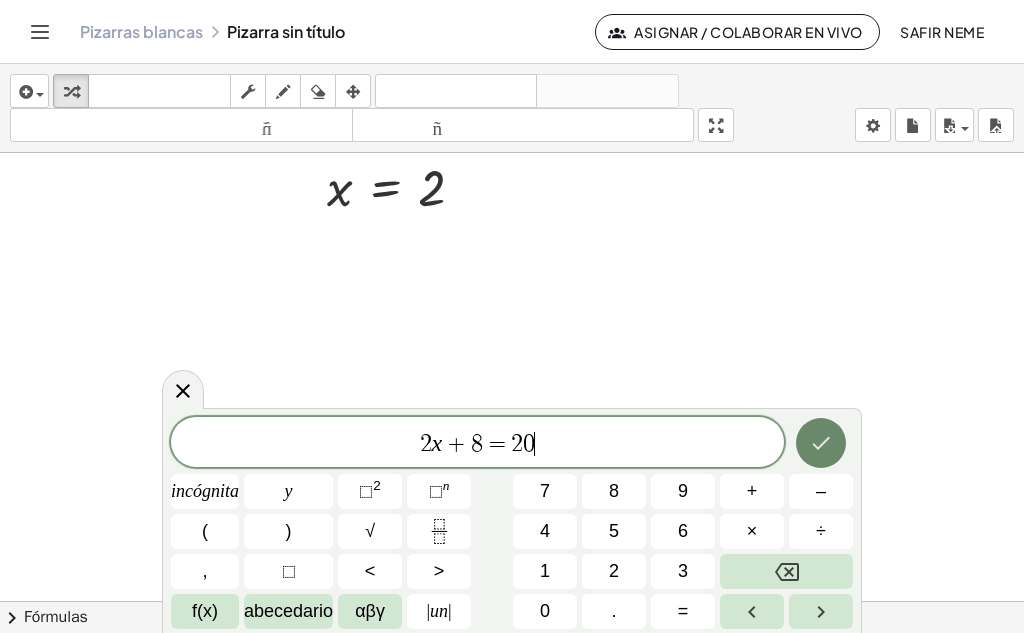 click 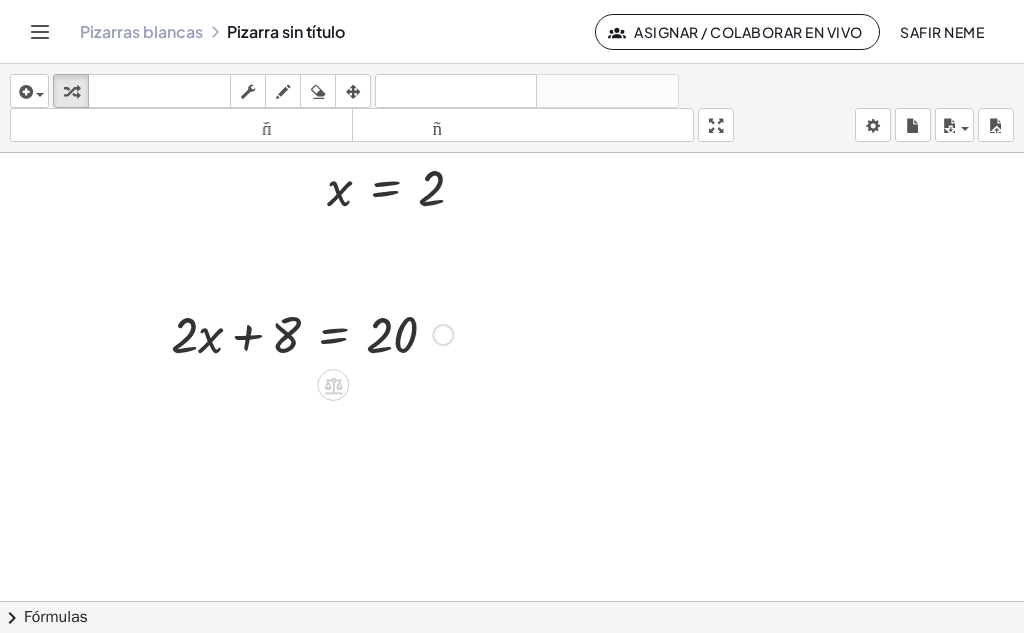 scroll, scrollTop: 1096, scrollLeft: 0, axis: vertical 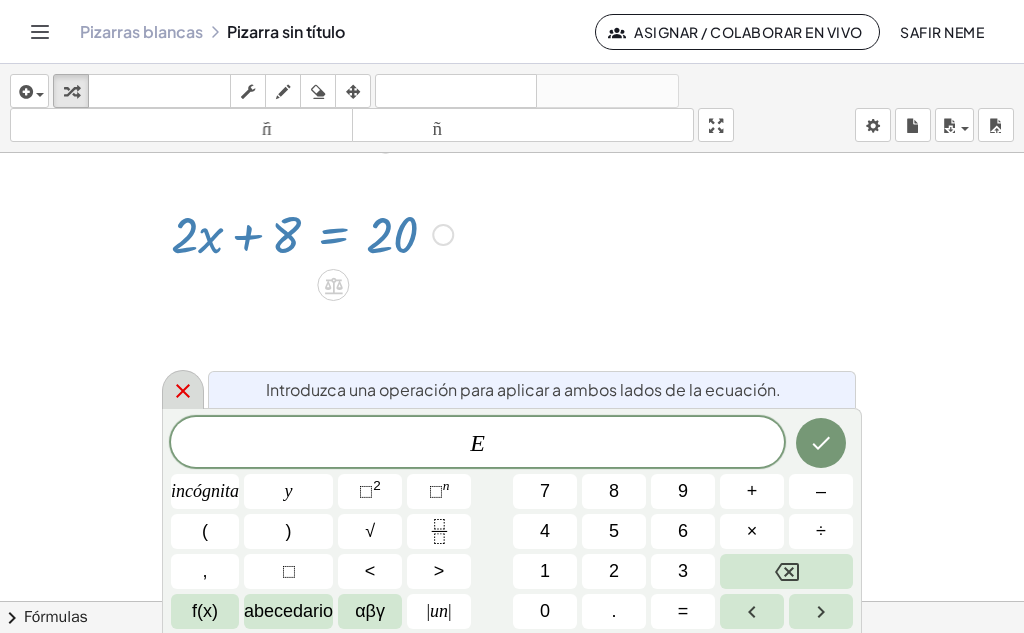 click 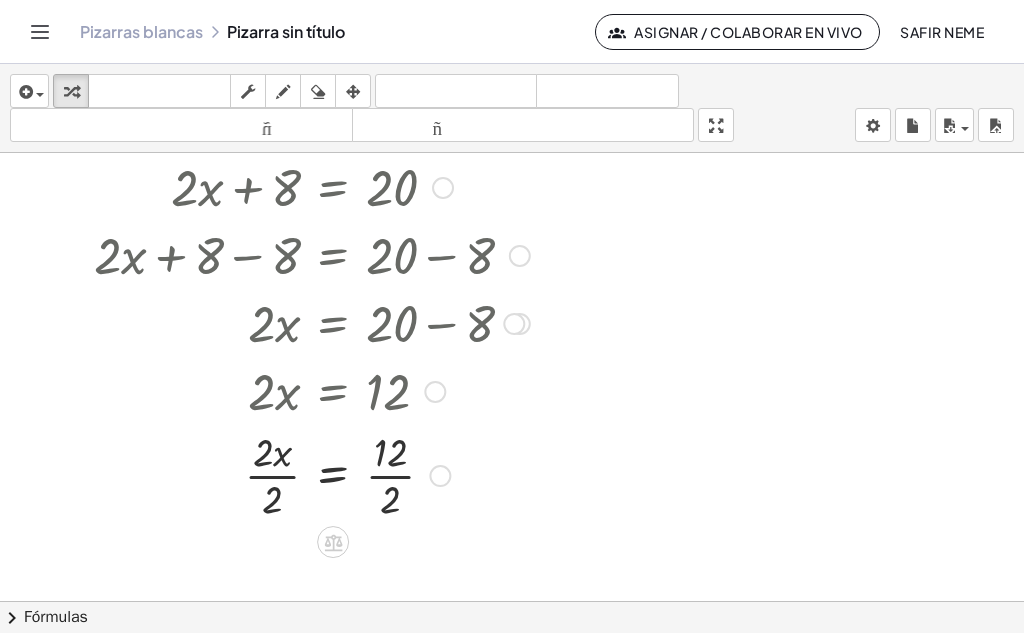 scroll, scrollTop: 1186, scrollLeft: 0, axis: vertical 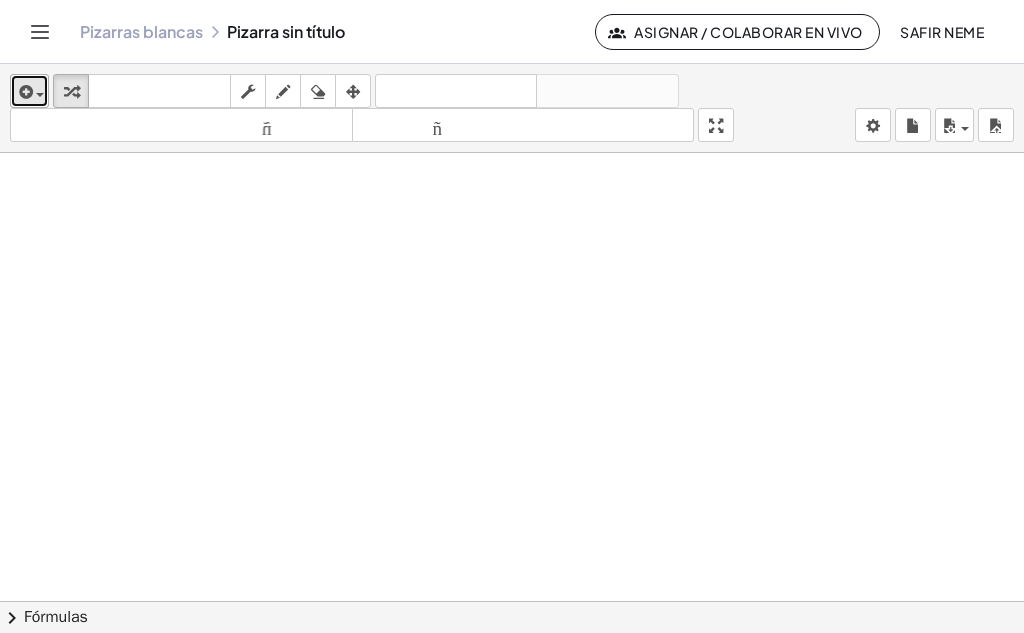 click at bounding box center [29, 91] 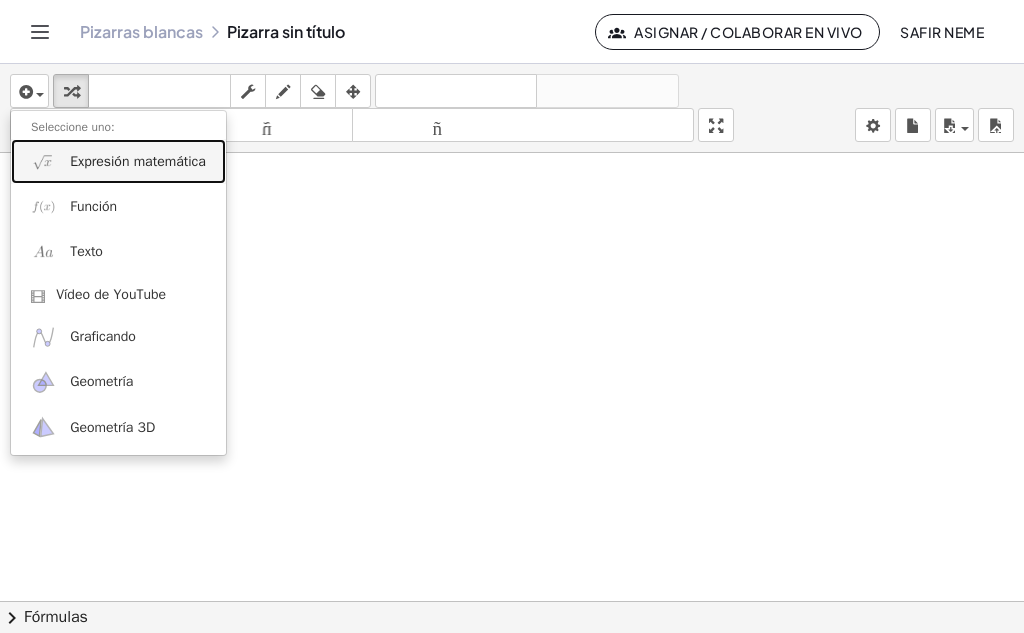 click on "Expresión matemática" at bounding box center [118, 161] 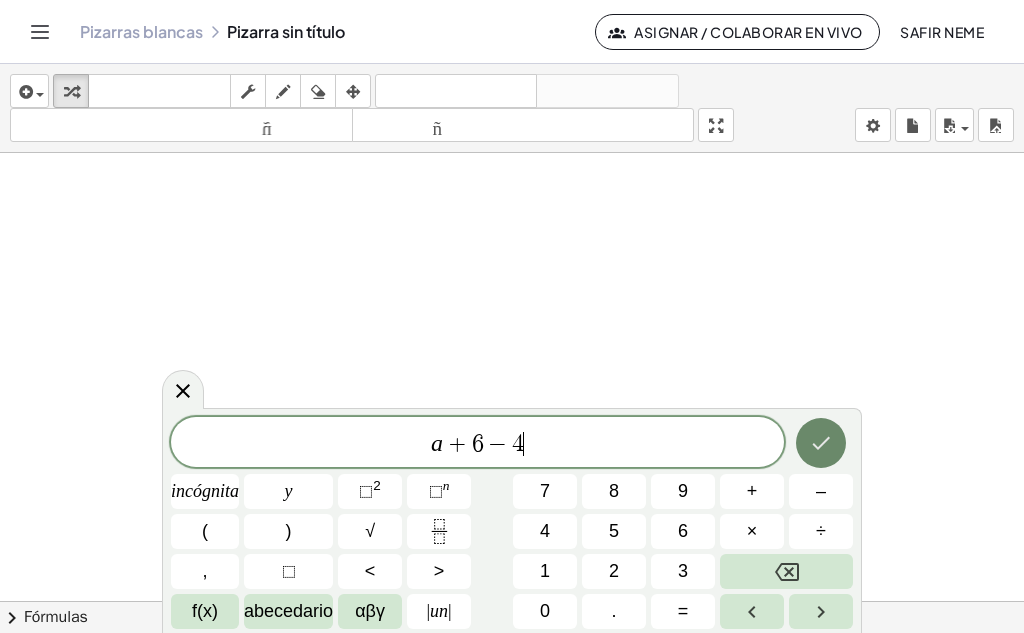 click 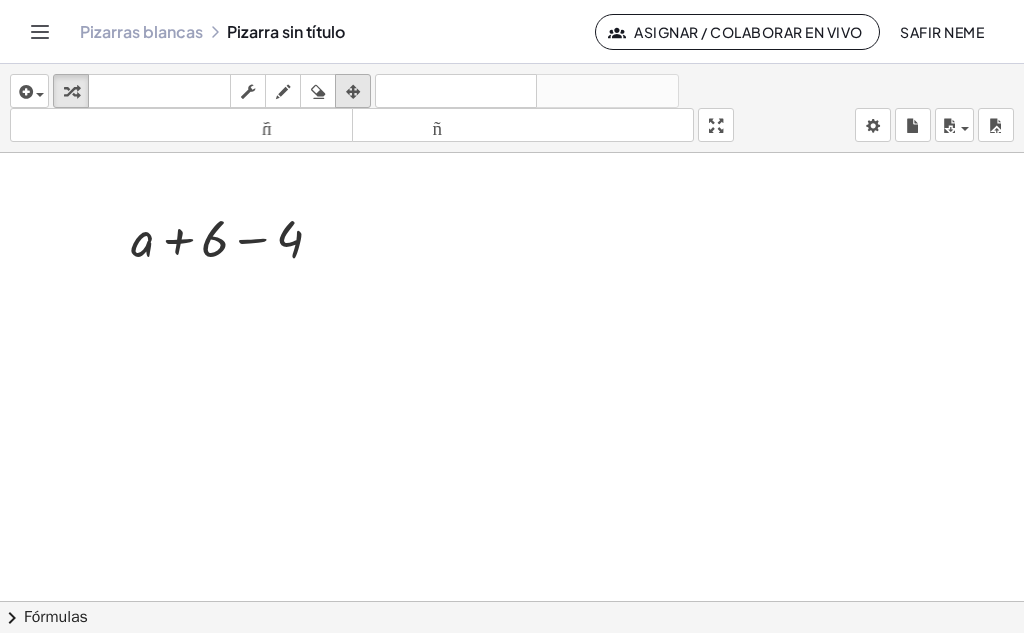 click at bounding box center [353, 92] 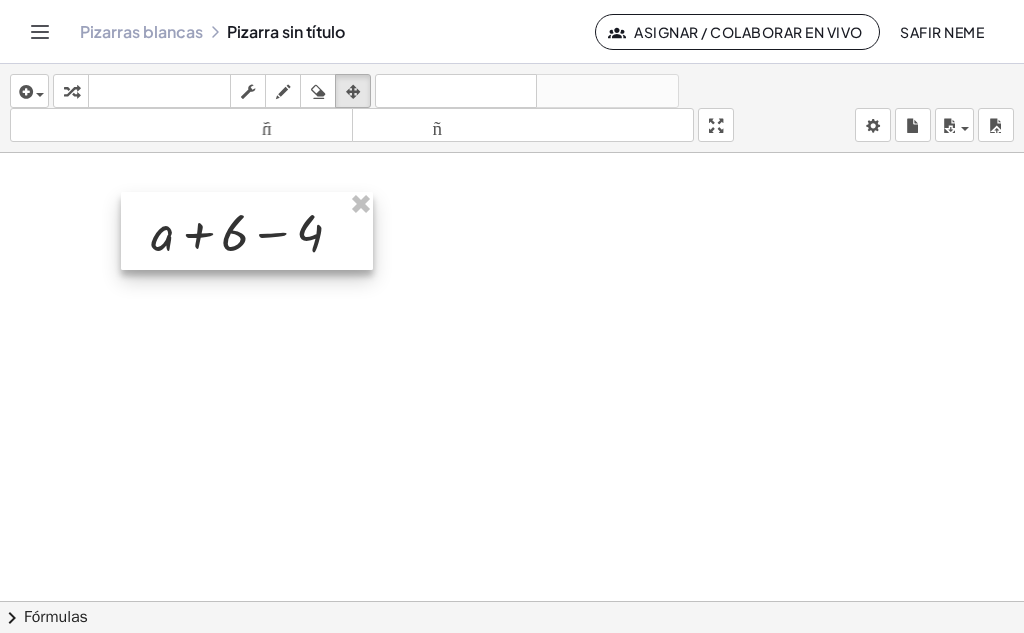 drag, startPoint x: 180, startPoint y: 271, endPoint x: 200, endPoint y: 265, distance: 20.880613 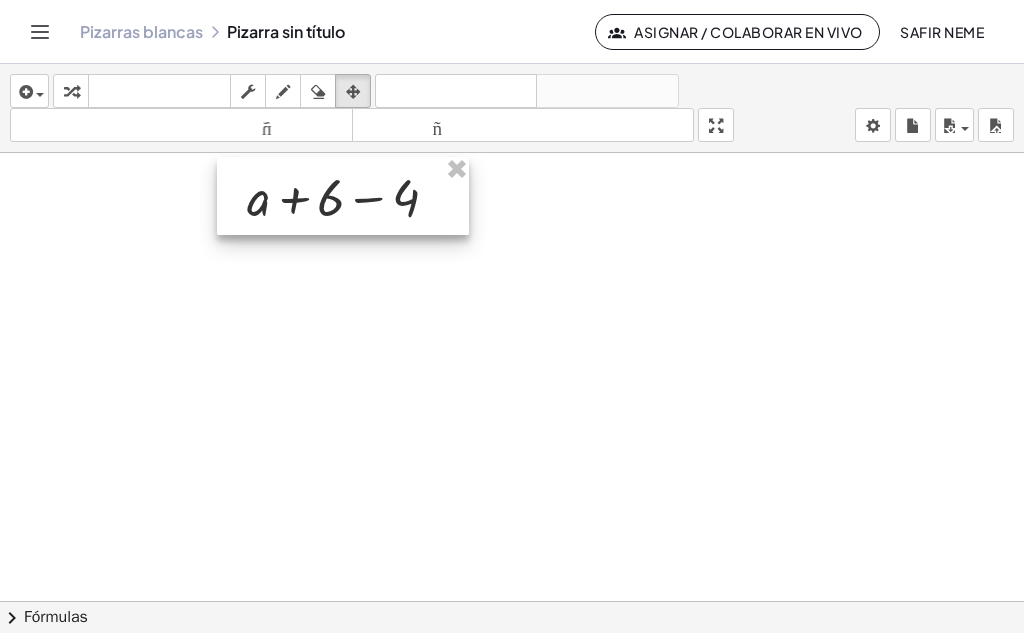 click at bounding box center (343, 196) 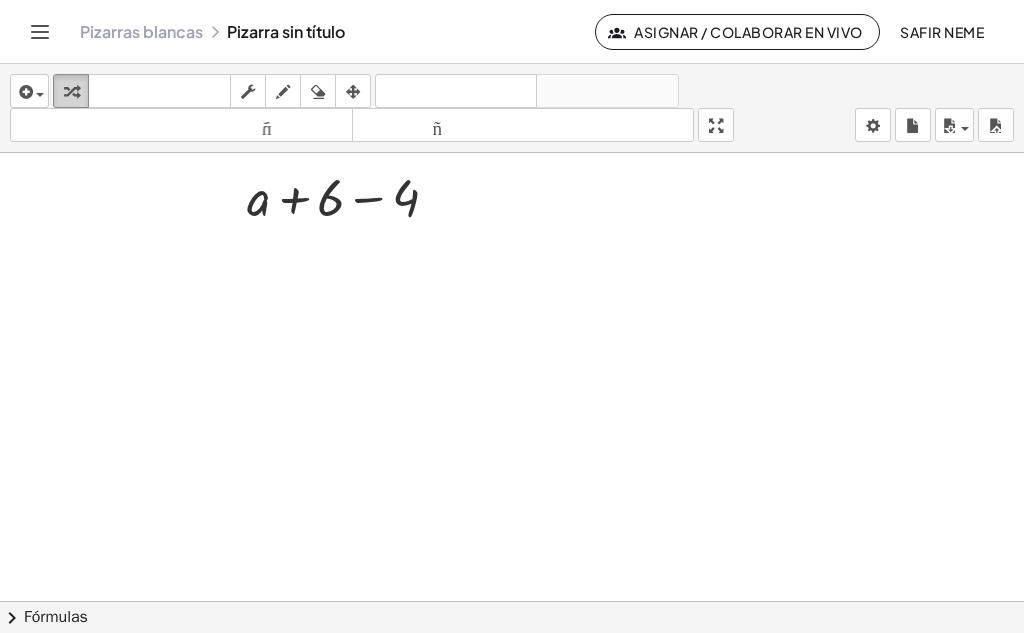 click at bounding box center [71, 92] 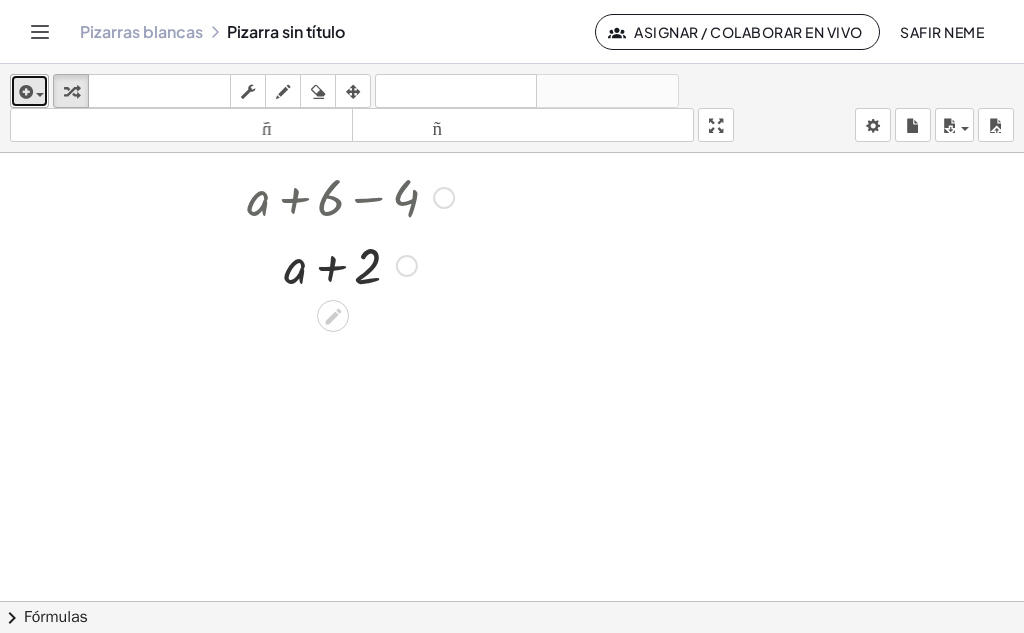 click at bounding box center (40, 95) 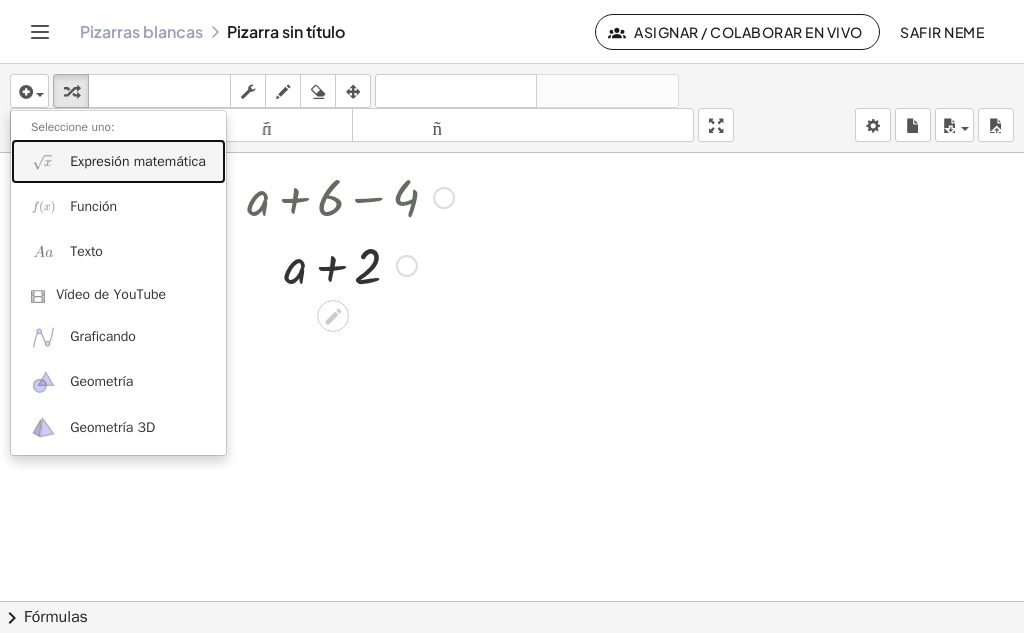 click on "Expresión matemática" at bounding box center (138, 161) 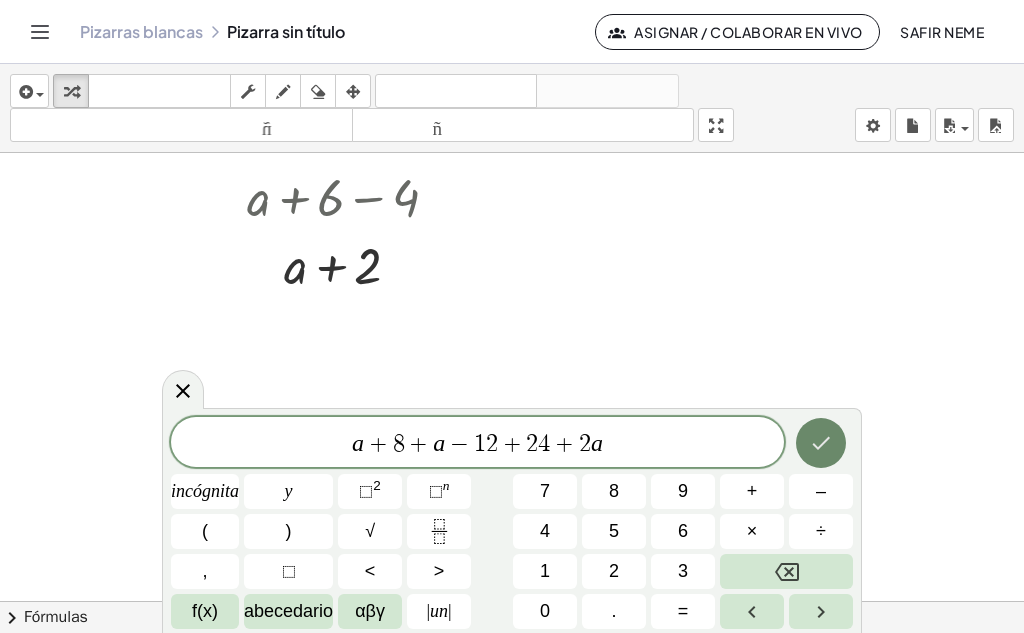 click 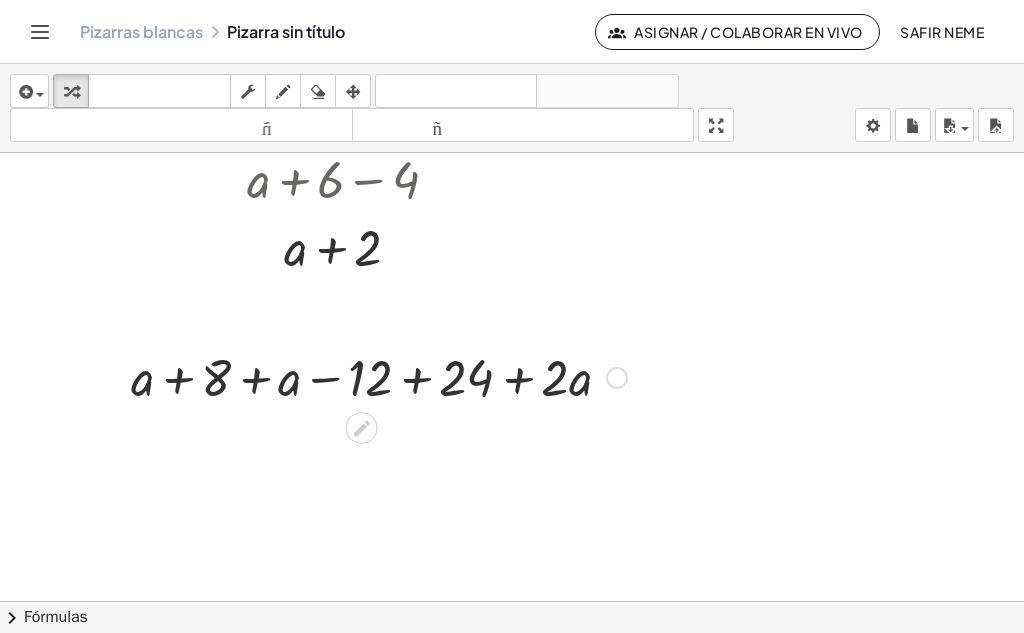 scroll, scrollTop: 1792, scrollLeft: 0, axis: vertical 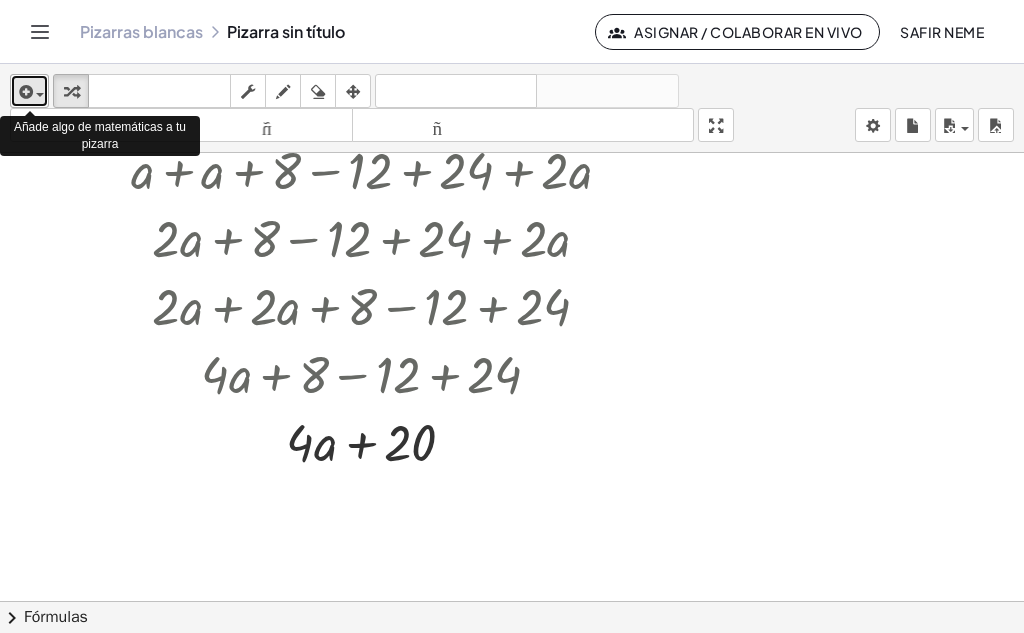 click at bounding box center (24, 92) 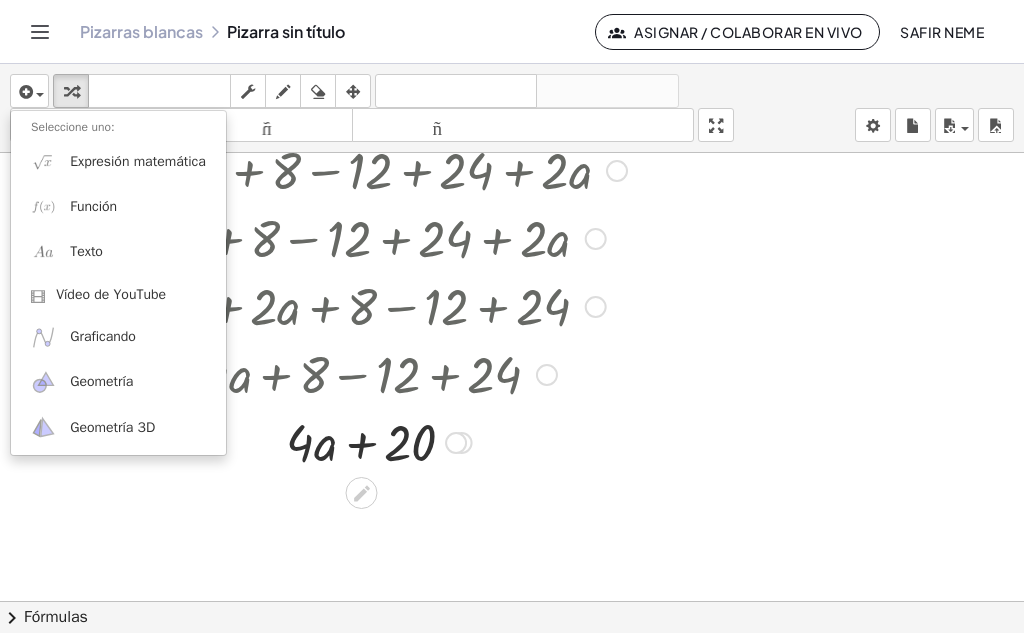 click at bounding box center [378, 305] 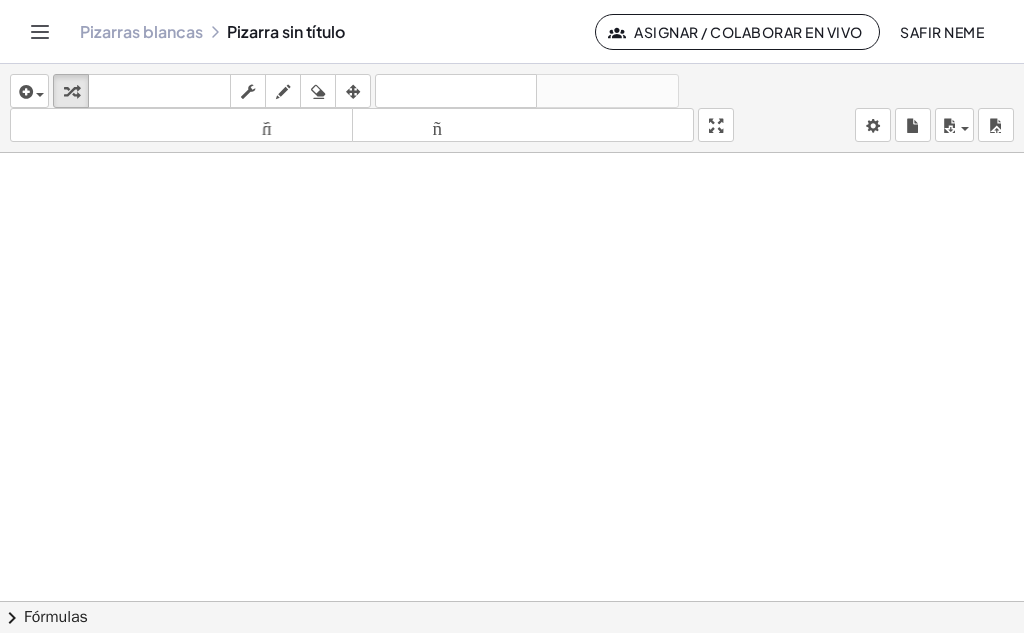 scroll, scrollTop: 2632, scrollLeft: 0, axis: vertical 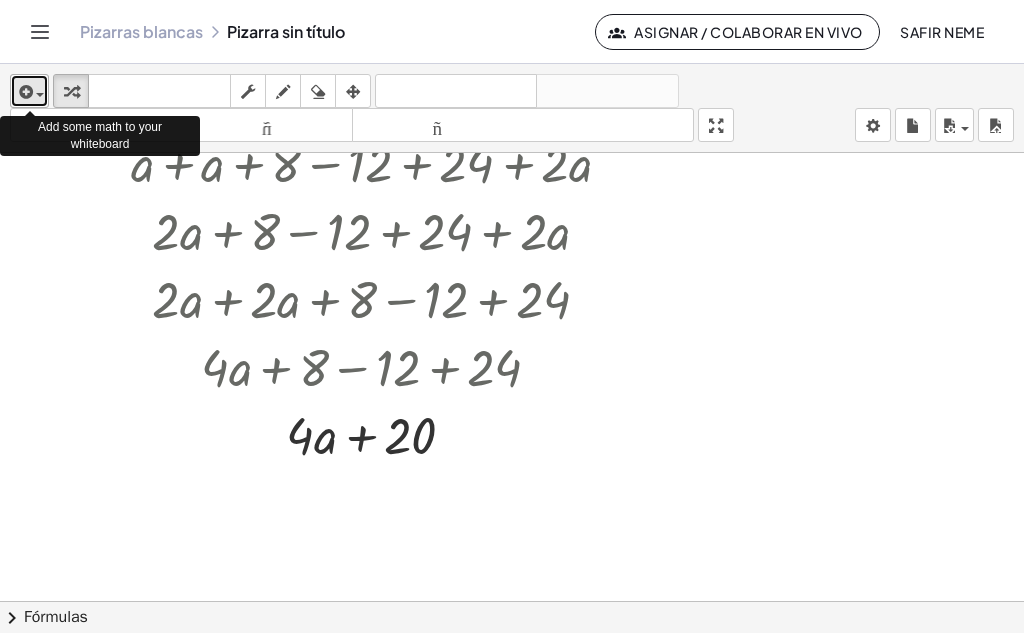 click on "insertar" at bounding box center (29, 91) 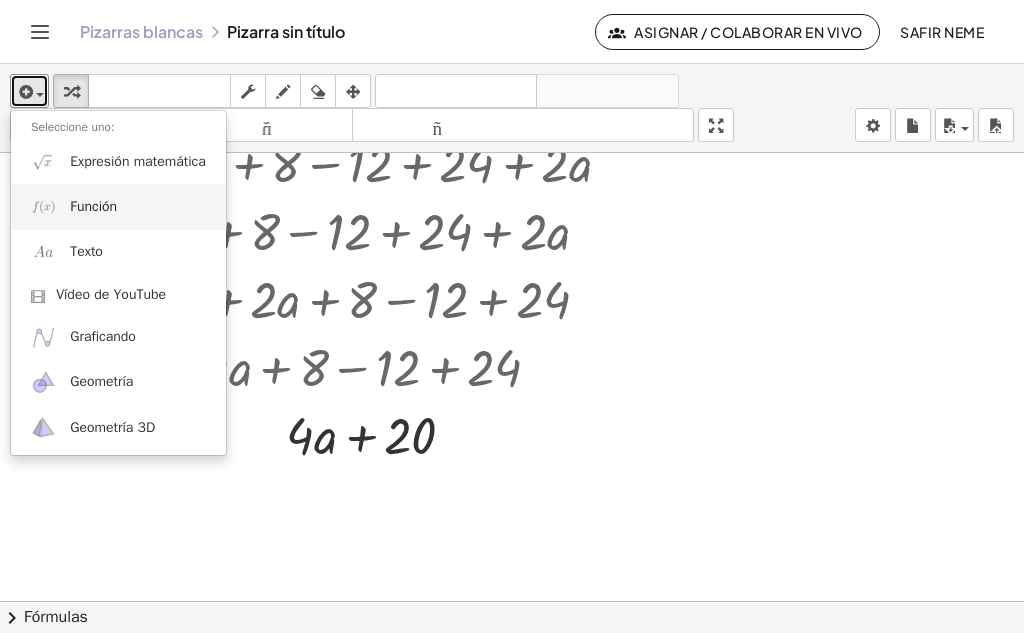 type 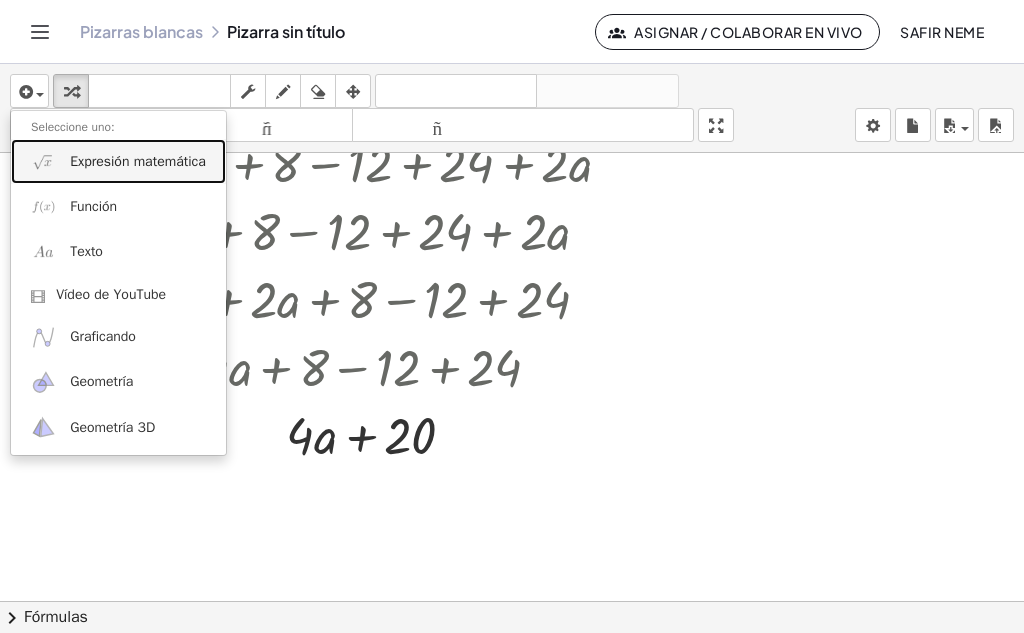 click on "Expresión matemática" at bounding box center [138, 161] 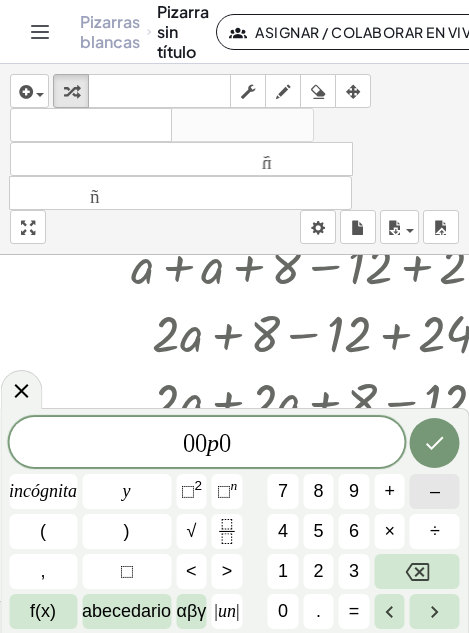 click on "+" at bounding box center (389, 491) 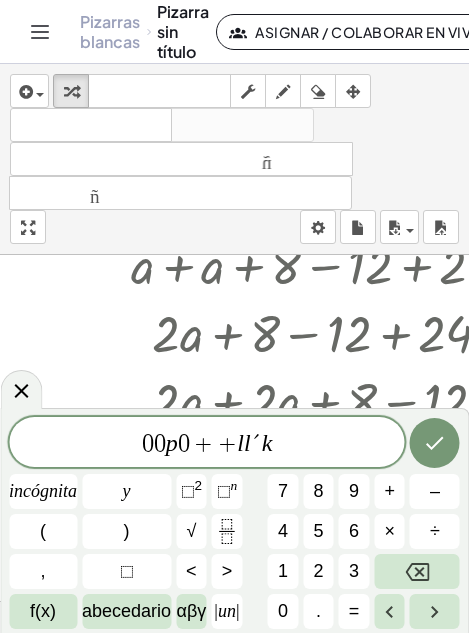 click at bounding box center (379, 332) 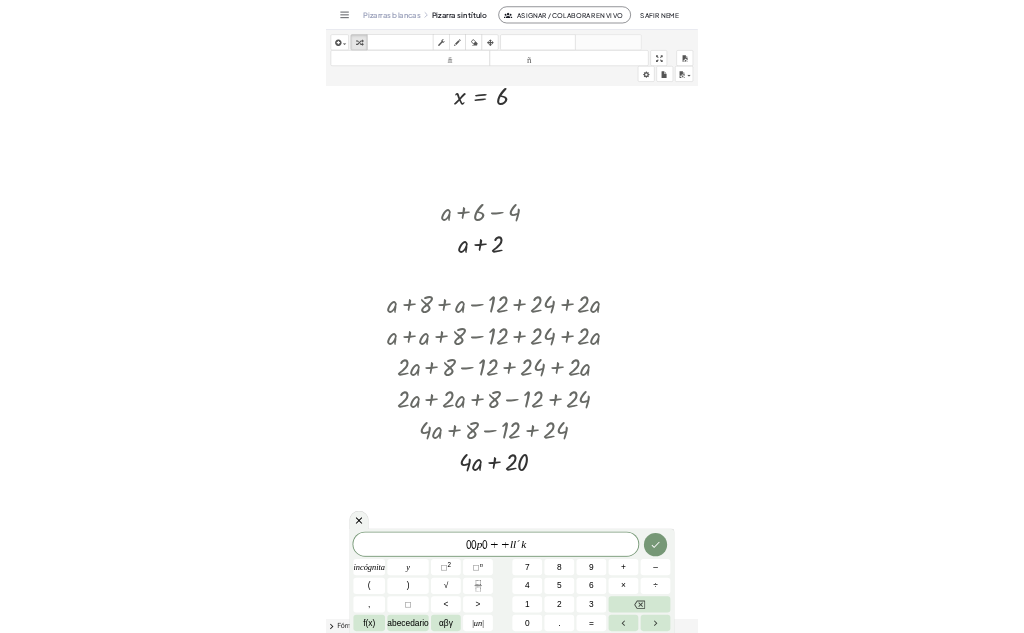 scroll, scrollTop: 2069, scrollLeft: 0, axis: vertical 